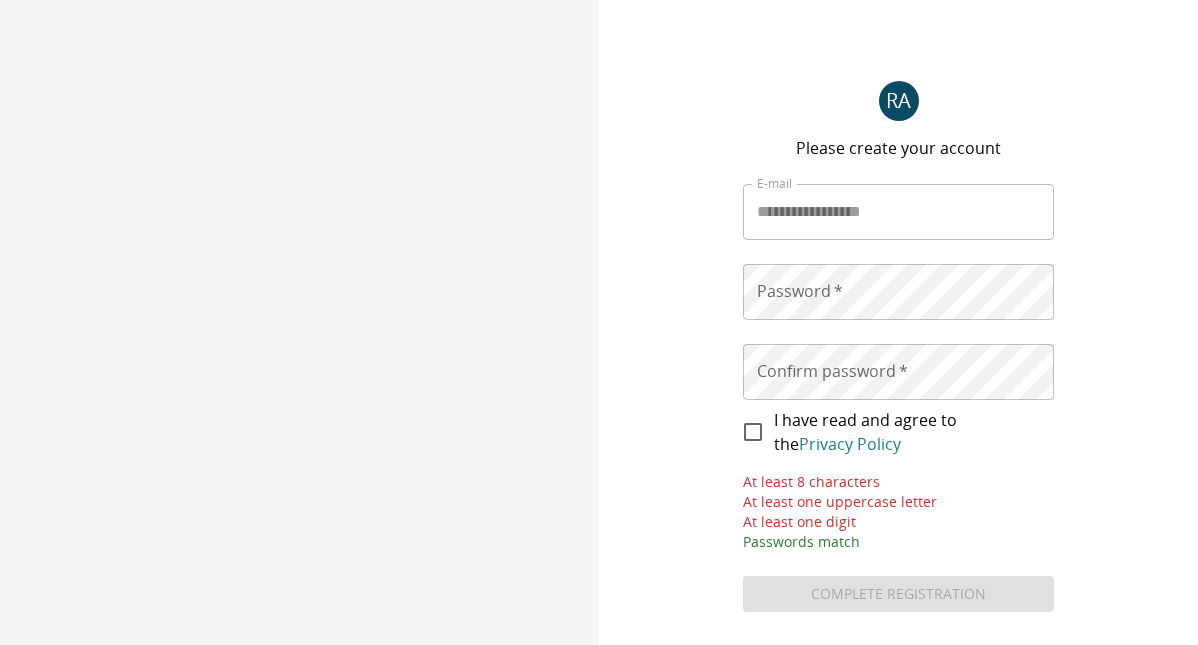 scroll, scrollTop: 0, scrollLeft: 0, axis: both 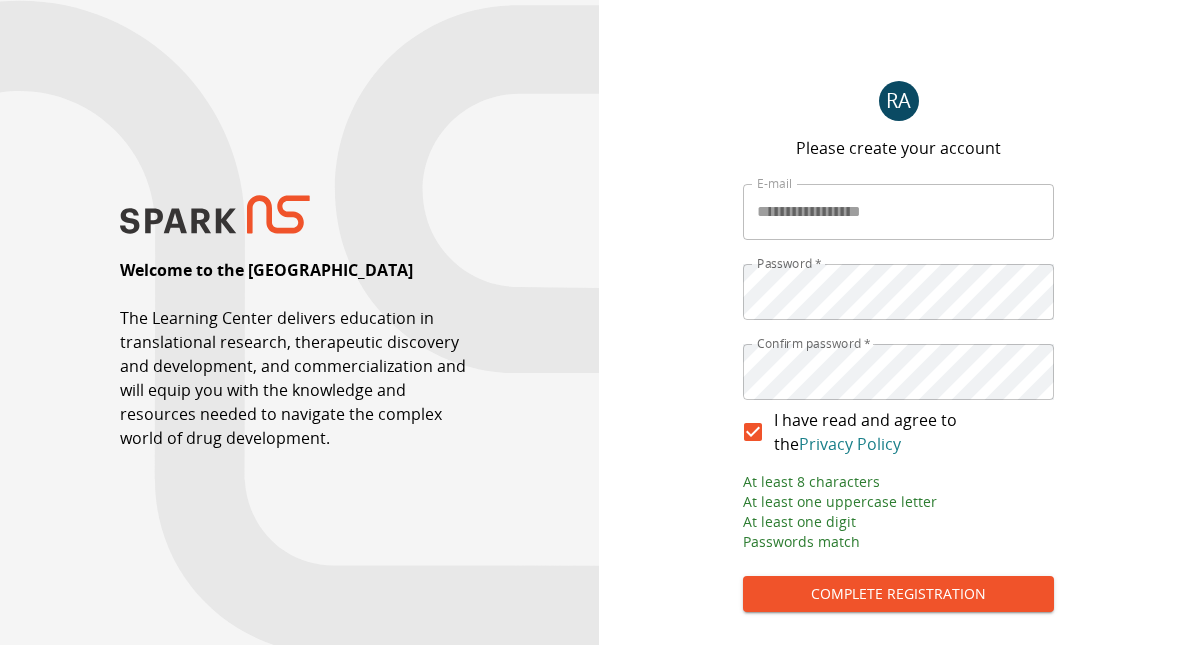 click on "Complete Registration" at bounding box center [898, 594] 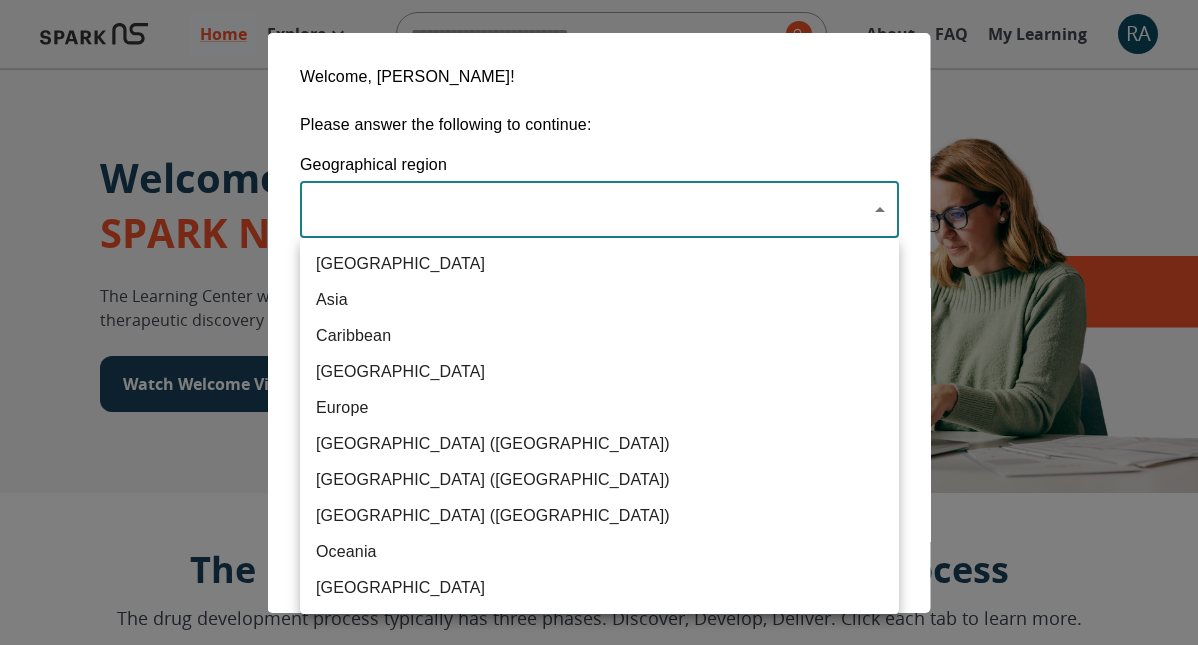 click on "Home Explore ​ About FAQ My Learning RA Welcome to the SPARK NS  Learning Center The Learning Center will support your journey in translational research, therapeutic discovery and development, and commercialization. Watch Welcome Video The Drug Discovery and Development Process The drug development process typically has three phases. Discover, Develop, Deliver. Click each tab to learn more. Discover Develop Deliver Discover The Discover section covers foundational knowledge in drug discovery and
development, from identifying unmet medical need and understanding the disease to defining essential
product characteristics, therapeutic discovery, and optimization. You will also find information
supporting strategic planning, the basics of the market, and technology transfer as well as regulatory
and intellectual property considerations. Watch Video Your Learning, Your Way Courses Go to Courses Courses Go to Courses Modules Go to Modules Videos Go to Videos Contact Privacy Terms" at bounding box center (599, 1390) 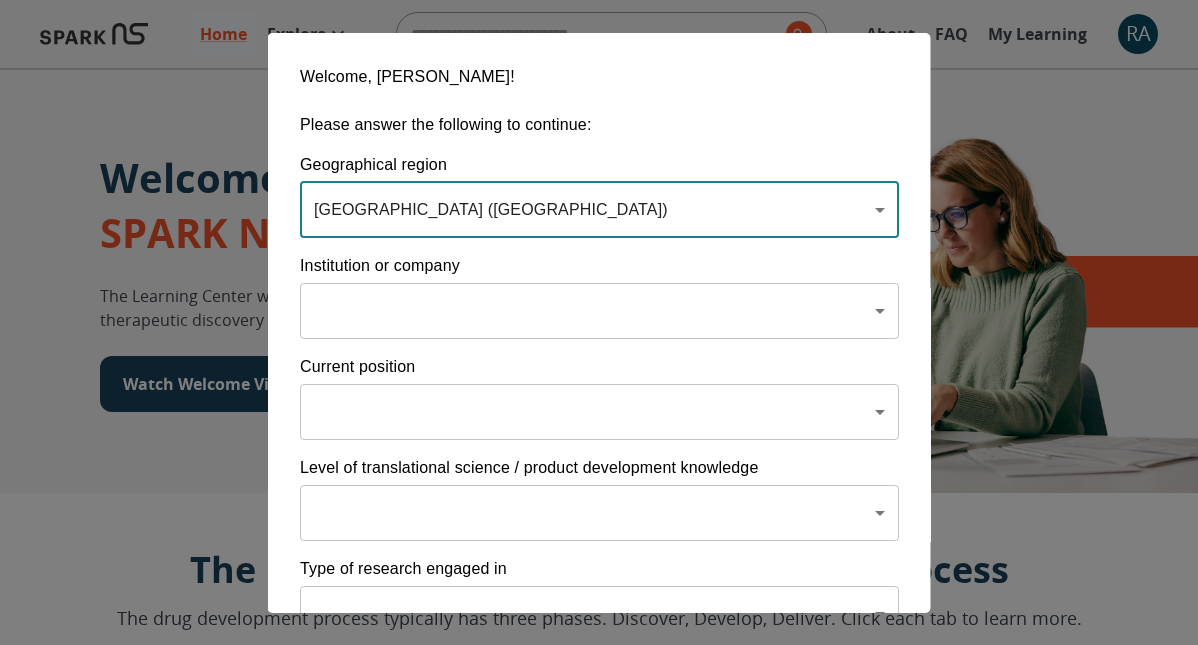 type on "**********" 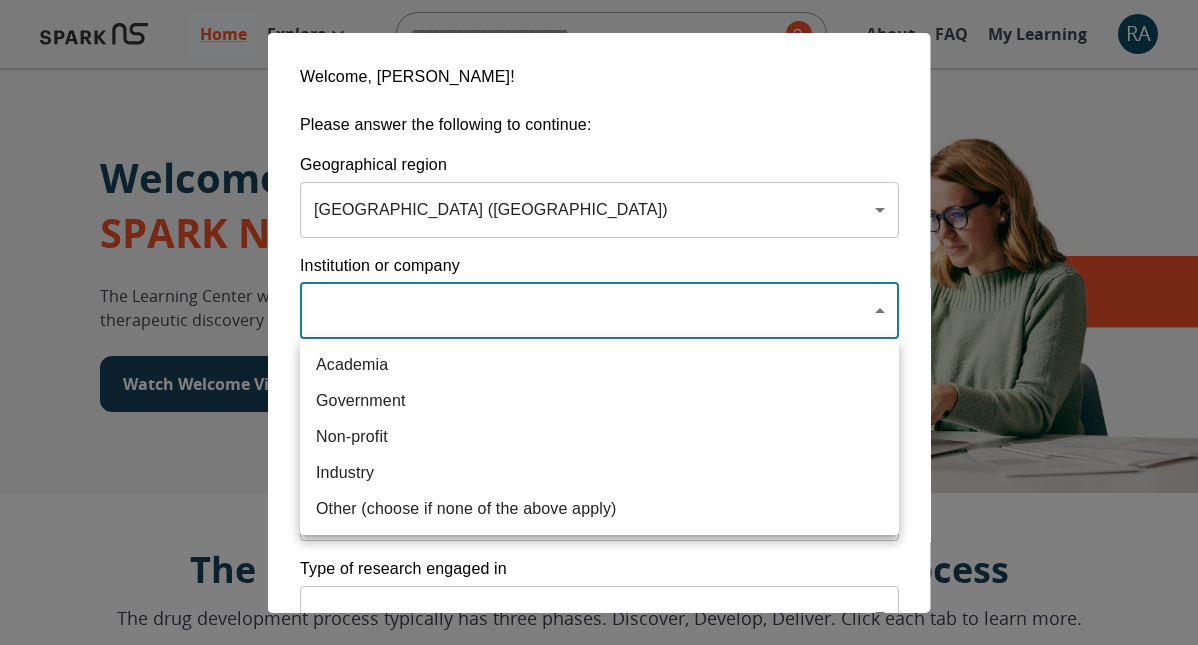 click on "Academia" at bounding box center [599, 365] 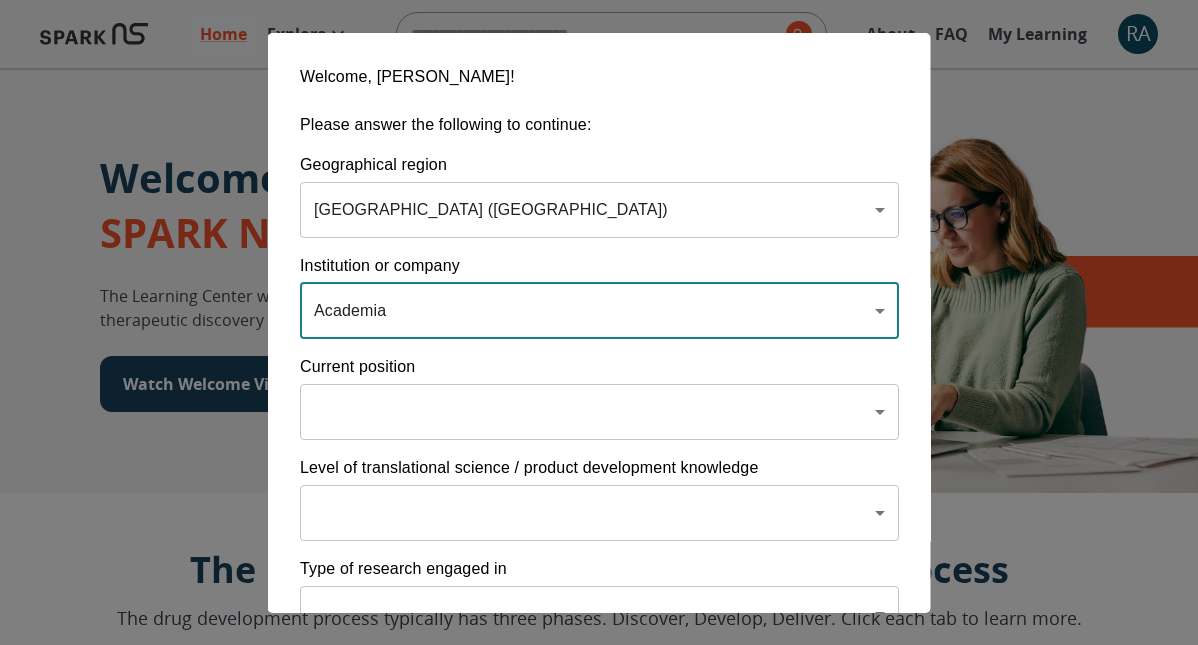 click on "Home Explore ​ About FAQ My Learning RA Welcome to the SPARK NS  Learning Center The Learning Center will support your journey in translational research, therapeutic discovery and development, and commercialization. Watch Welcome Video The Drug Discovery and Development Process The drug development process typically has three phases. Discover, Develop, Deliver. Click each tab to learn more. Discover Develop Deliver Discover The Discover section covers foundational knowledge in drug discovery and
development, from identifying unmet medical need and understanding the disease to defining essential
product characteristics, therapeutic discovery, and optimization. You will also find information
supporting strategic planning, the basics of the market, and technology transfer as well as regulatory
and intellectual property considerations. Watch Video Your Learning, Your Way Courses Go to Courses Courses Go to Courses Modules Go to Modules Videos Go to Videos Contact Privacy Terms" at bounding box center (599, 1390) 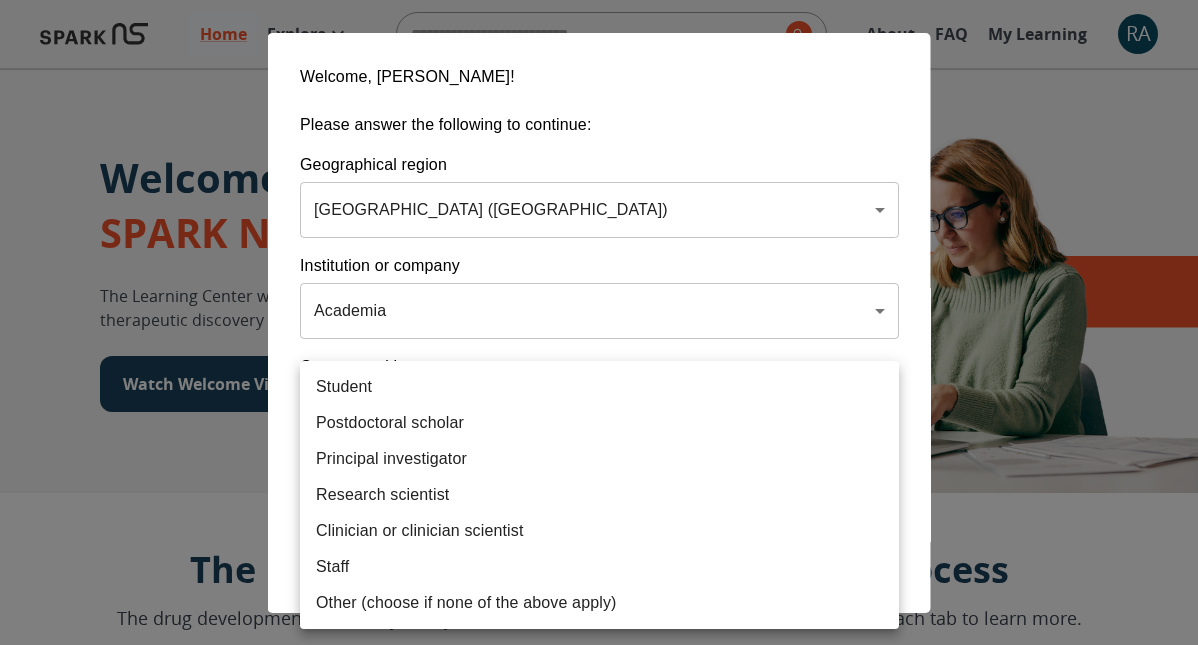 click on "Principal investigator" at bounding box center (599, 459) 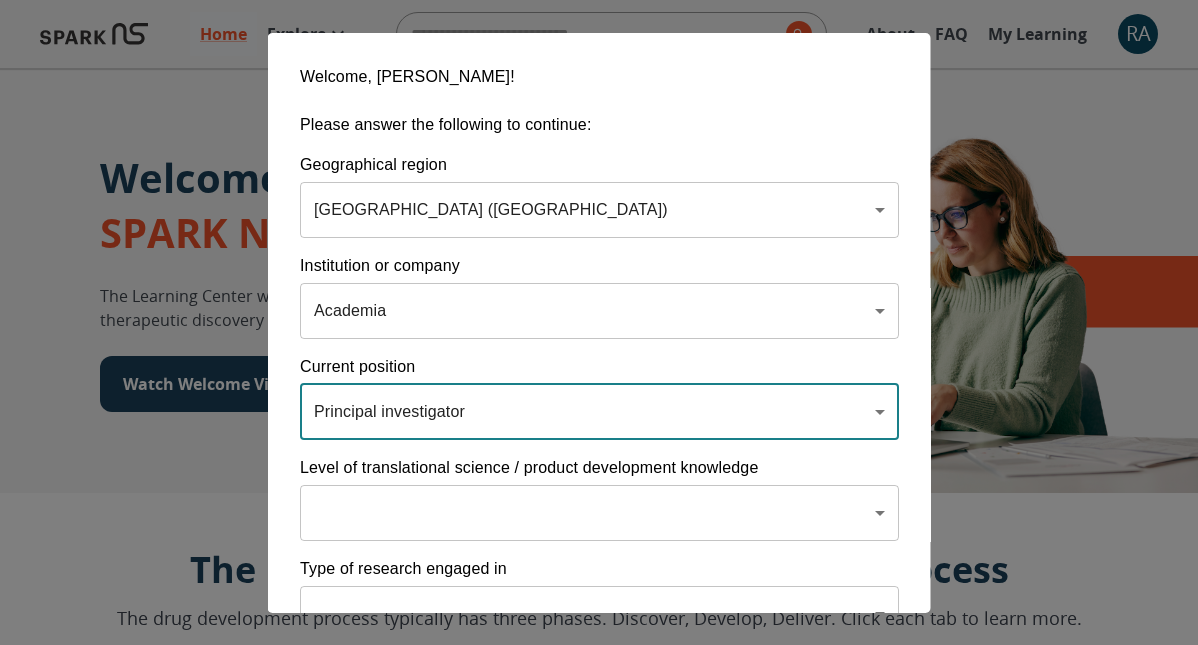 click on "Home Explore ​ About FAQ My Learning RA Welcome to the SPARK NS  Learning Center The Learning Center will support your journey in translational research, therapeutic discovery and development, and commercialization. Watch Welcome Video The Drug Discovery and Development Process The drug development process typically has three phases. Discover, Develop, Deliver. Click each tab to learn more. Discover Develop Deliver Discover The Discover section covers foundational knowledge in drug discovery and
development, from identifying unmet medical need and understanding the disease to defining essential
product characteristics, therapeutic discovery, and optimization. You will also find information
supporting strategic planning, the basics of the market, and technology transfer as well as regulatory
and intellectual property considerations. Watch Video Your Learning, Your Way Courses Go to Courses Courses Go to Courses Modules Go to Modules Videos Go to Videos Contact Privacy Terms" at bounding box center (599, 1390) 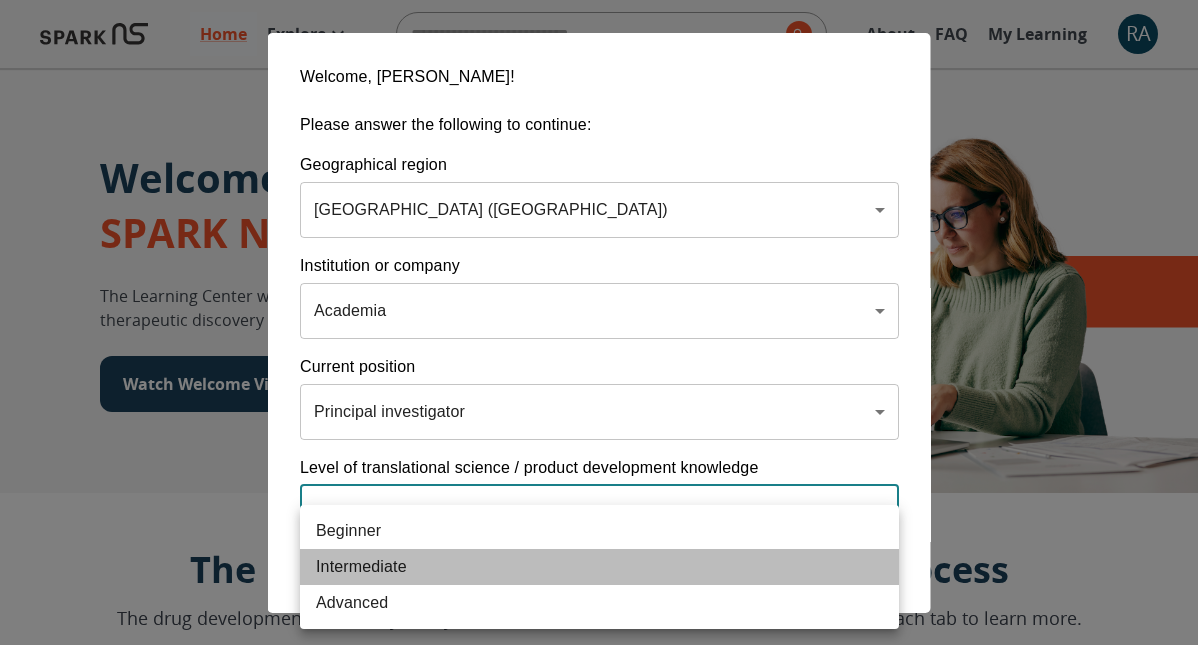 click on "Intermediate" at bounding box center [599, 567] 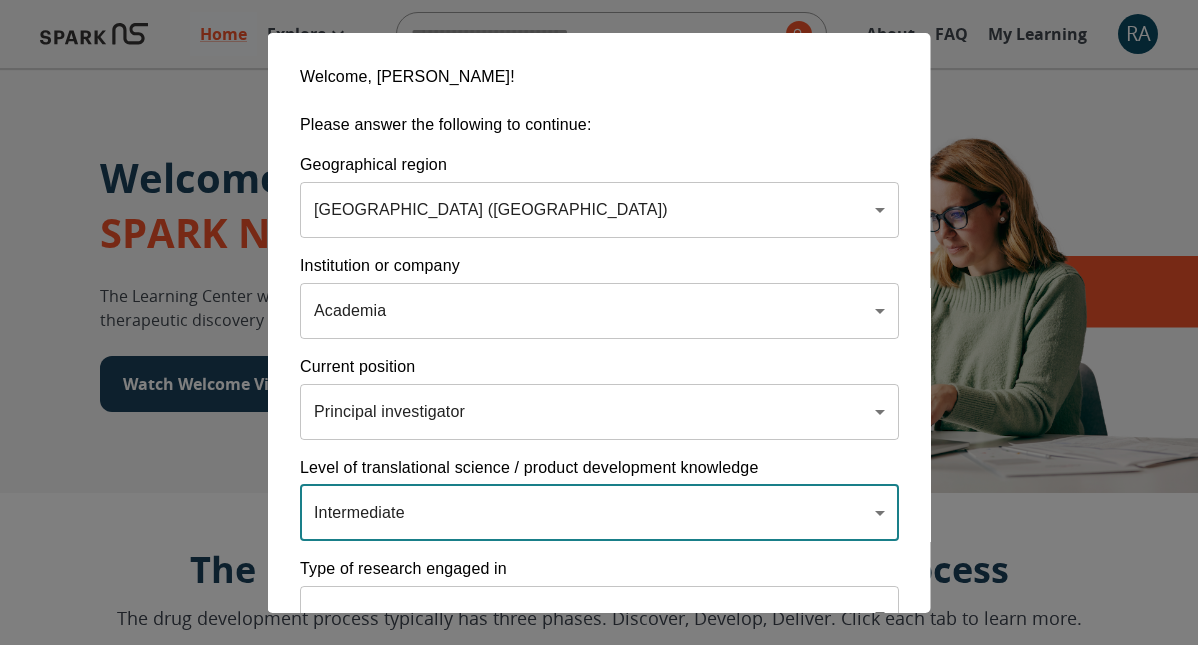 click on "**********" at bounding box center (599, 323) 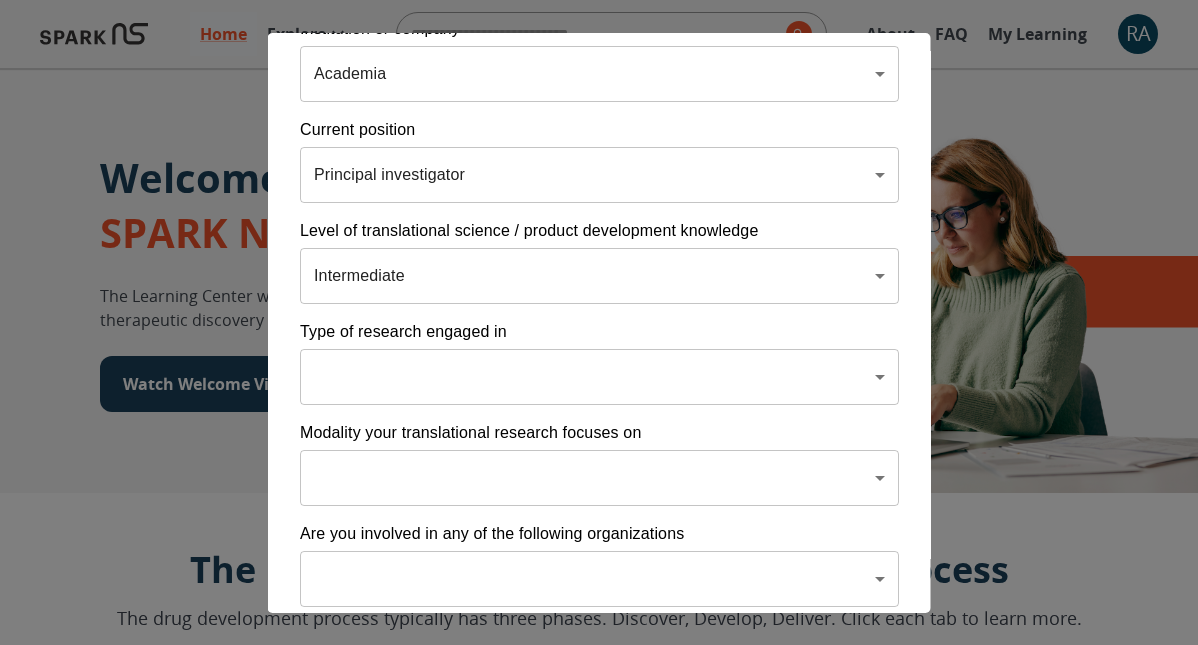 scroll, scrollTop: 251, scrollLeft: 0, axis: vertical 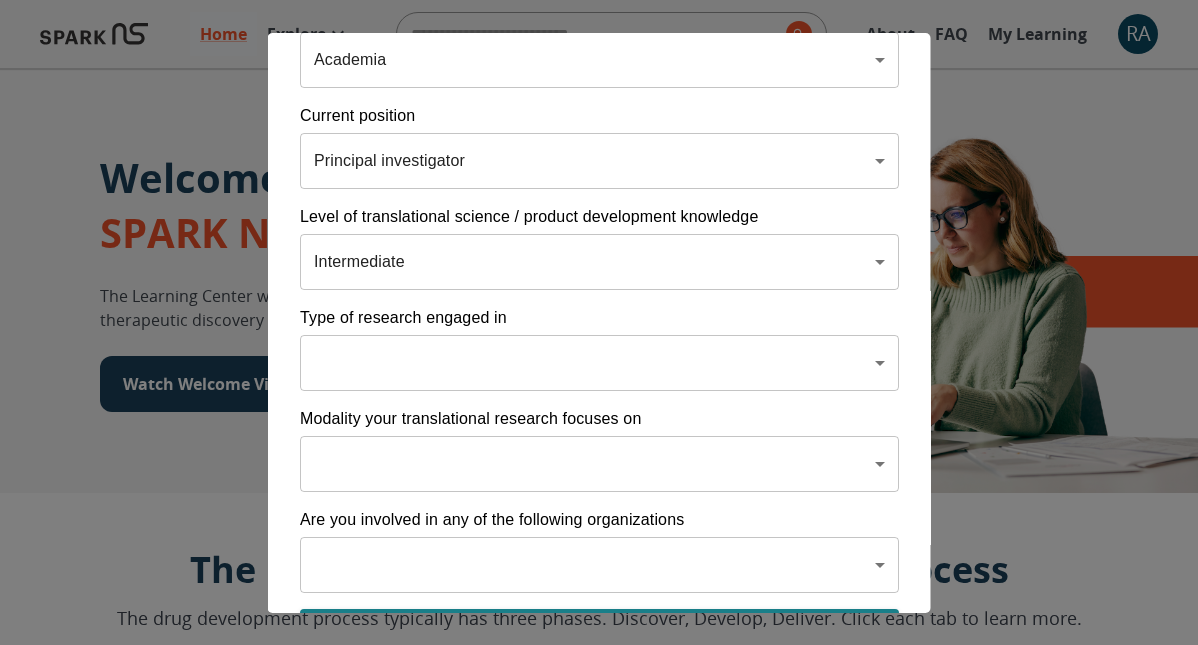 click on "Home Explore ​ About FAQ My Learning RA Welcome to the SPARK NS  Learning Center The Learning Center will support your journey in translational research, therapeutic discovery and development, and commercialization. Watch Welcome Video The Drug Discovery and Development Process The drug development process typically has three phases. Discover, Develop, Deliver. Click each tab to learn more. Discover Develop Deliver Discover The Discover section covers foundational knowledge in drug discovery and
development, from identifying unmet medical need and understanding the disease to defining essential
product characteristics, therapeutic discovery, and optimization. You will also find information
supporting strategic planning, the basics of the market, and technology transfer as well as regulatory
and intellectual property considerations. Watch Video Your Learning, Your Way Courses Go to Courses Courses Go to Courses Modules Go to Modules Videos Go to Videos Contact Privacy Terms" at bounding box center (599, 1390) 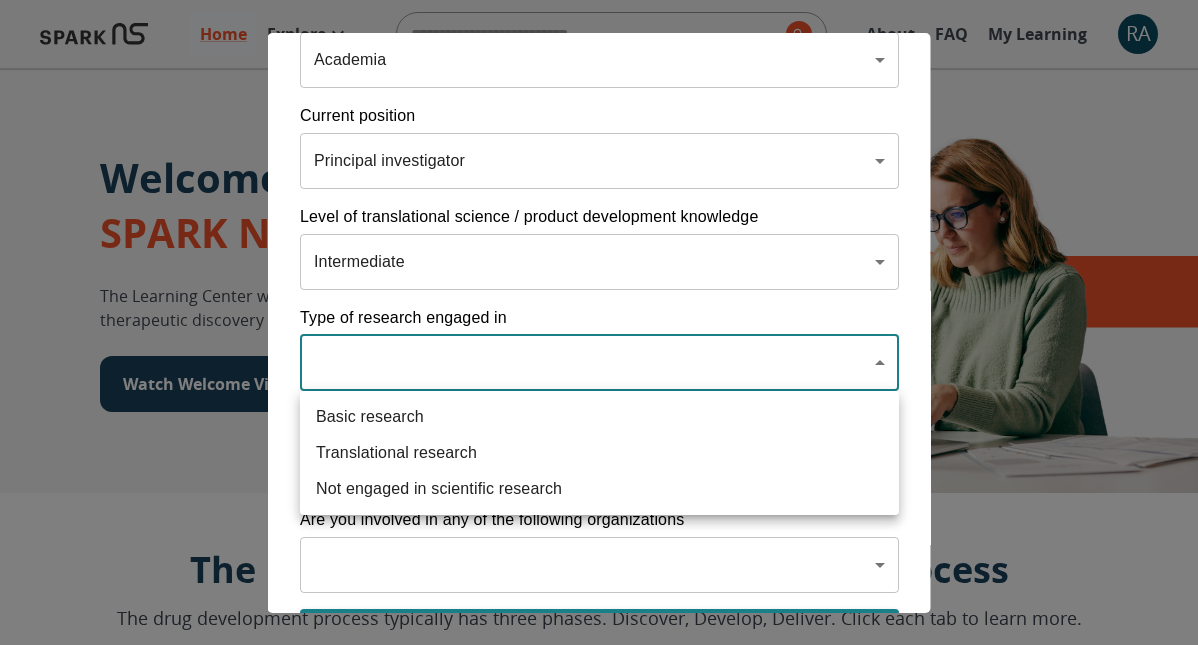 click on "Translational research" at bounding box center [599, 453] 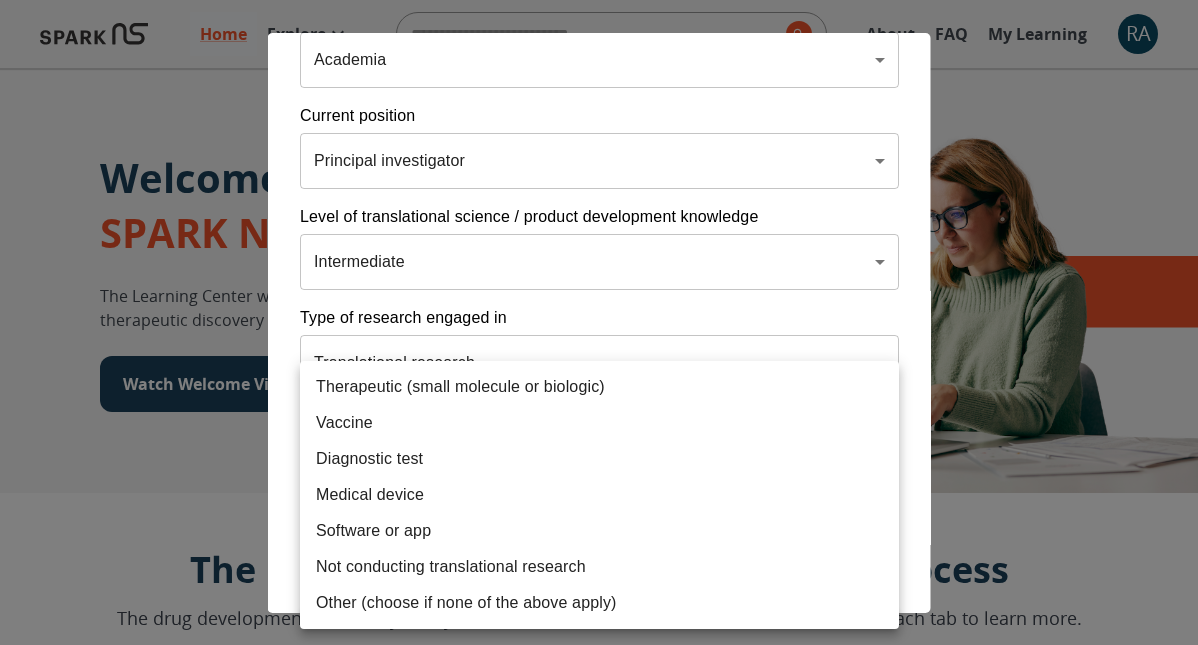 click on "Home Explore ​ About FAQ My Learning RA Welcome to the SPARK NS  Learning Center The Learning Center will support your journey in translational research, therapeutic discovery and development, and commercialization. Watch Welcome Video The Drug Discovery and Development Process The drug development process typically has three phases. Discover, Develop, Deliver. Click each tab to learn more. Discover Develop Deliver Discover The Discover section covers foundational knowledge in drug discovery and
development, from identifying unmet medical need and understanding the disease to defining essential
product characteristics, therapeutic discovery, and optimization. You will also find information
supporting strategic planning, the basics of the market, and technology transfer as well as regulatory
and intellectual property considerations. Watch Video Your Learning, Your Way Courses Go to Courses Courses Go to Courses Modules Go to Modules Videos Go to Videos Contact Privacy Terms" at bounding box center (599, 1390) 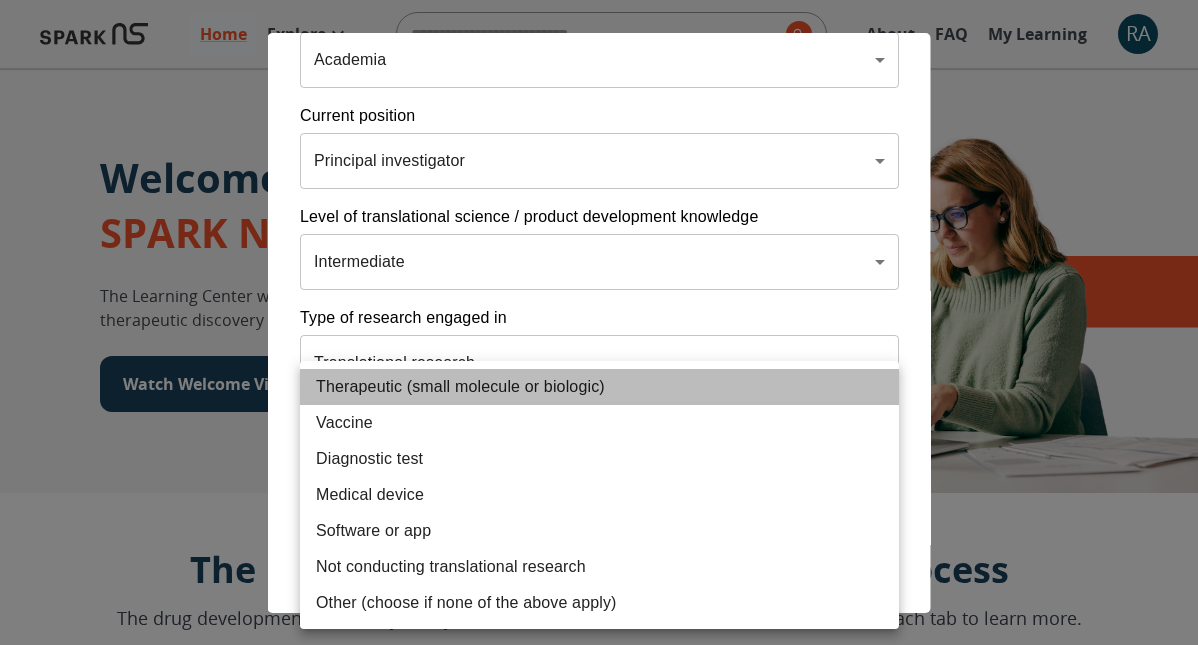click on "Therapeutic (small molecule or biologic)" at bounding box center [599, 387] 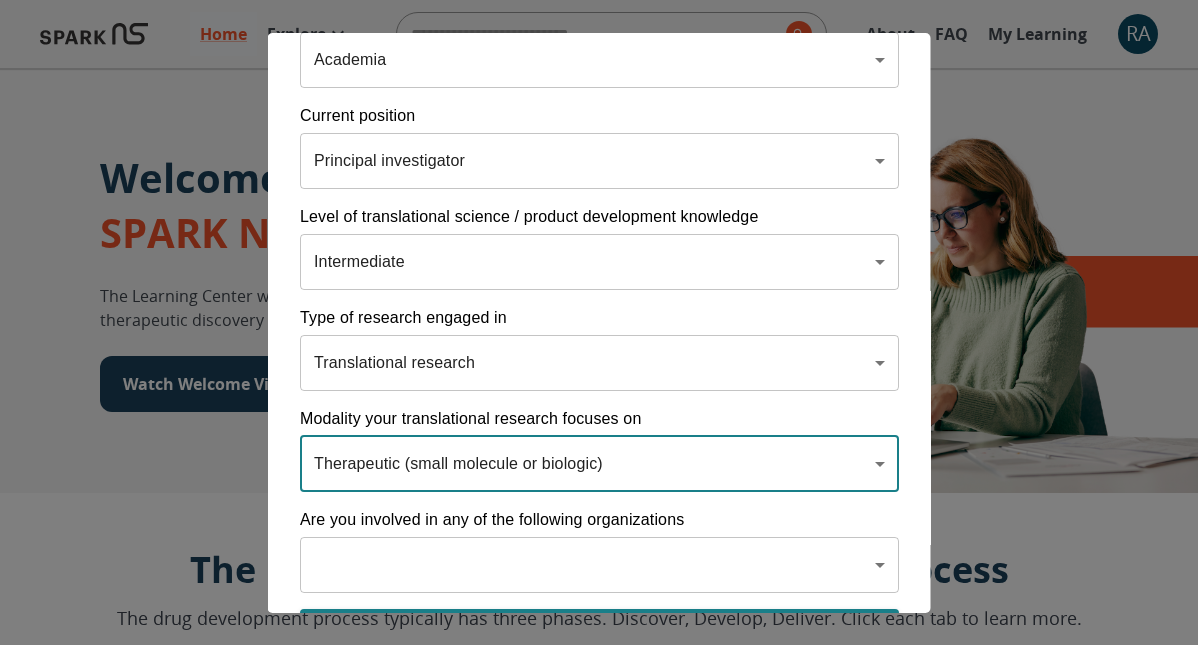 click on "**********" at bounding box center (599, 323) 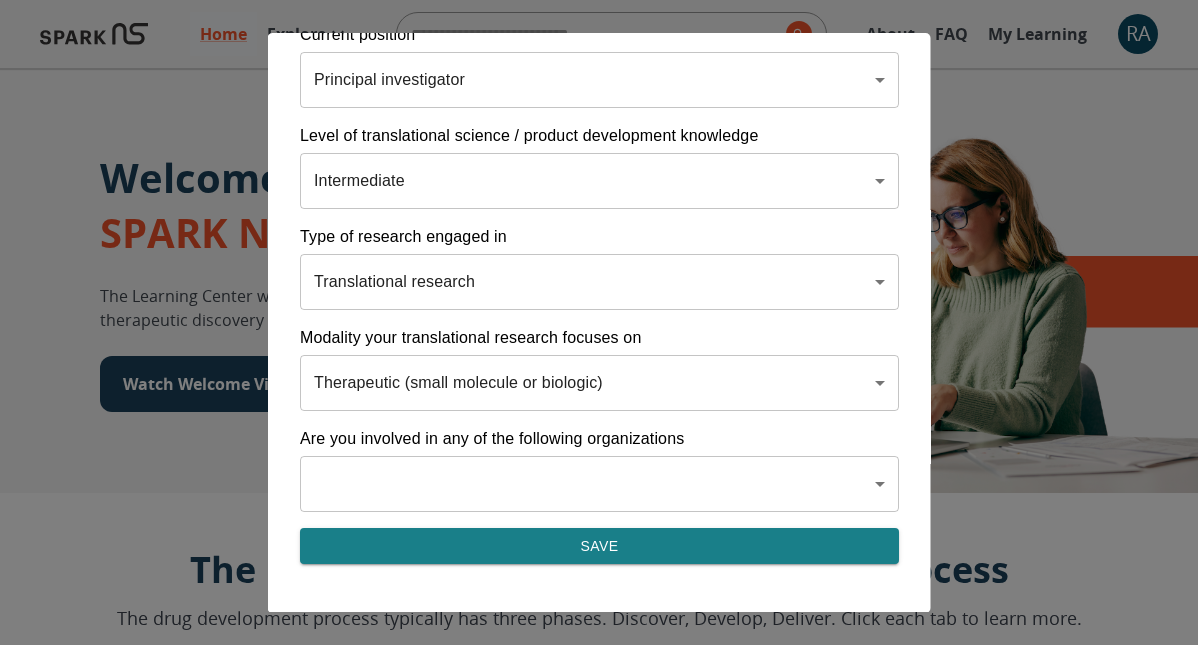 scroll, scrollTop: 331, scrollLeft: 0, axis: vertical 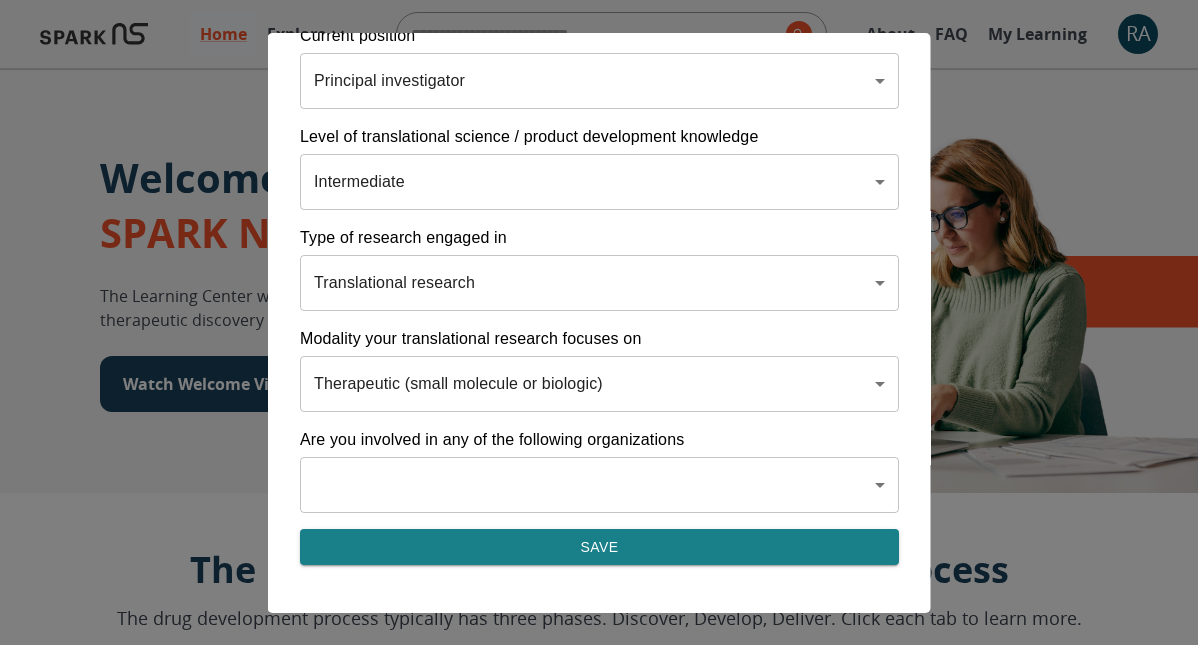 click on "Home Explore ​ About FAQ My Learning RA Welcome to the SPARK NS  Learning Center The Learning Center will support your journey in translational research, therapeutic discovery and development, and commercialization. Watch Welcome Video The Drug Discovery and Development Process The drug development process typically has three phases. Discover, Develop, Deliver. Click each tab to learn more. Discover Develop Deliver Discover The Discover section covers foundational knowledge in drug discovery and
development, from identifying unmet medical need and understanding the disease to defining essential
product characteristics, therapeutic discovery, and optimization. You will also find information
supporting strategic planning, the basics of the market, and technology transfer as well as regulatory
and intellectual property considerations. Watch Video Your Learning, Your Way Courses Go to Courses Courses Go to Courses Modules Go to Modules Videos Go to Videos Contact Privacy Terms" at bounding box center (599, 1390) 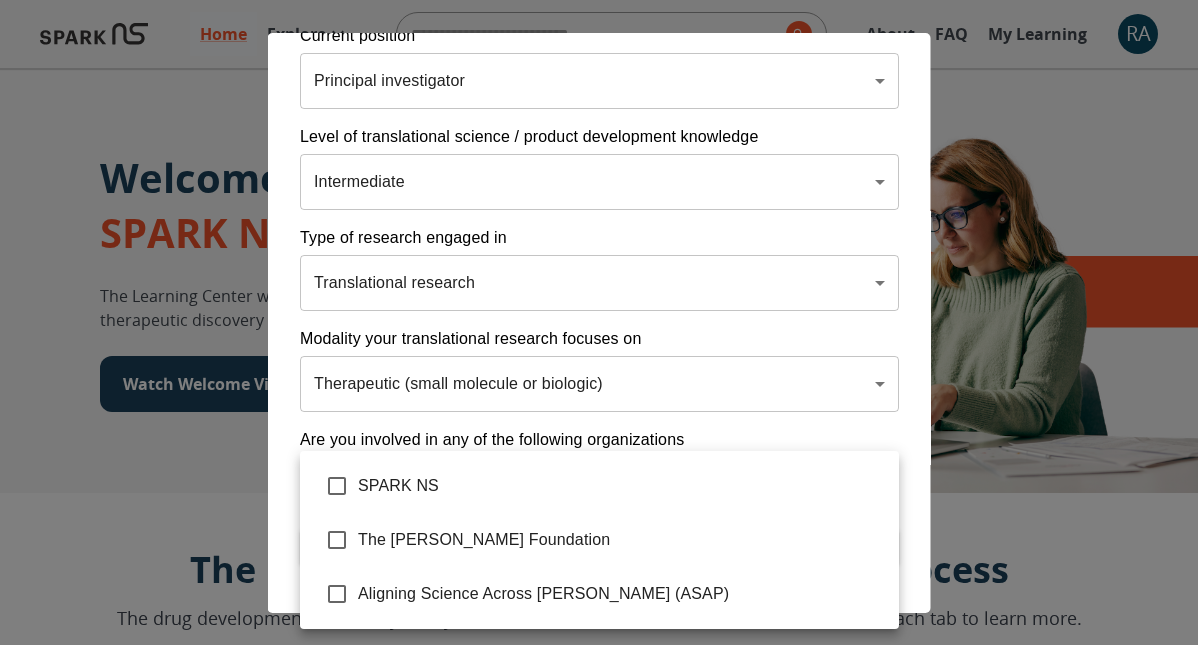 click at bounding box center (599, 322) 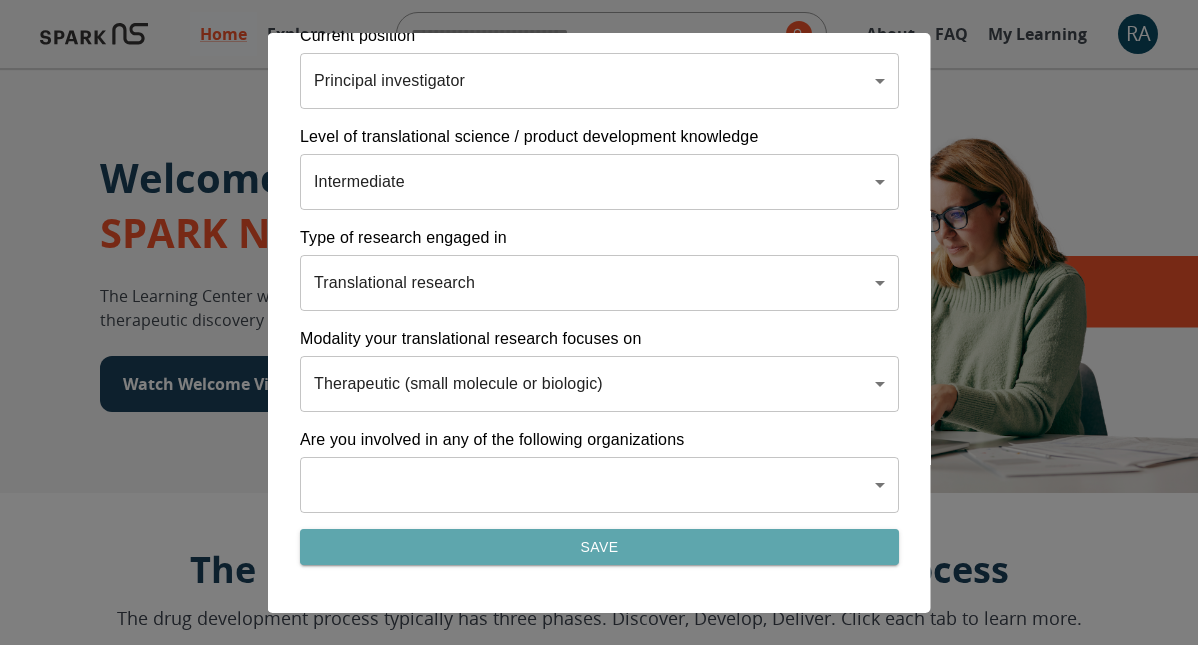 click on "Save" at bounding box center [599, 547] 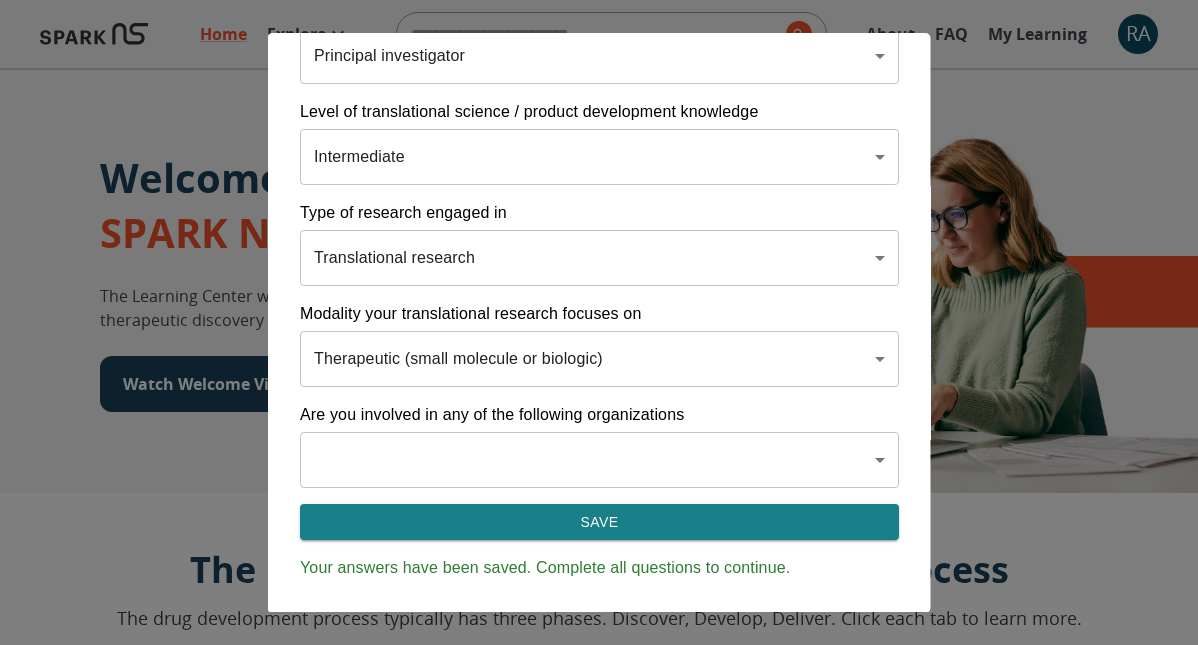 scroll, scrollTop: 355, scrollLeft: 0, axis: vertical 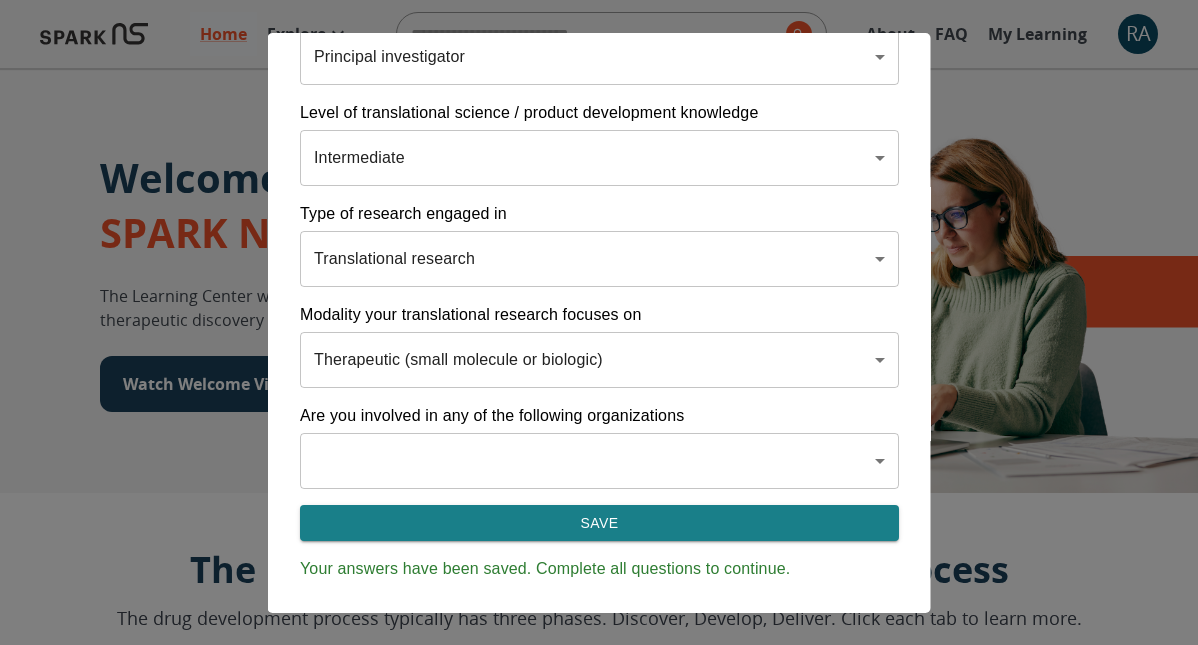 click at bounding box center [599, 322] 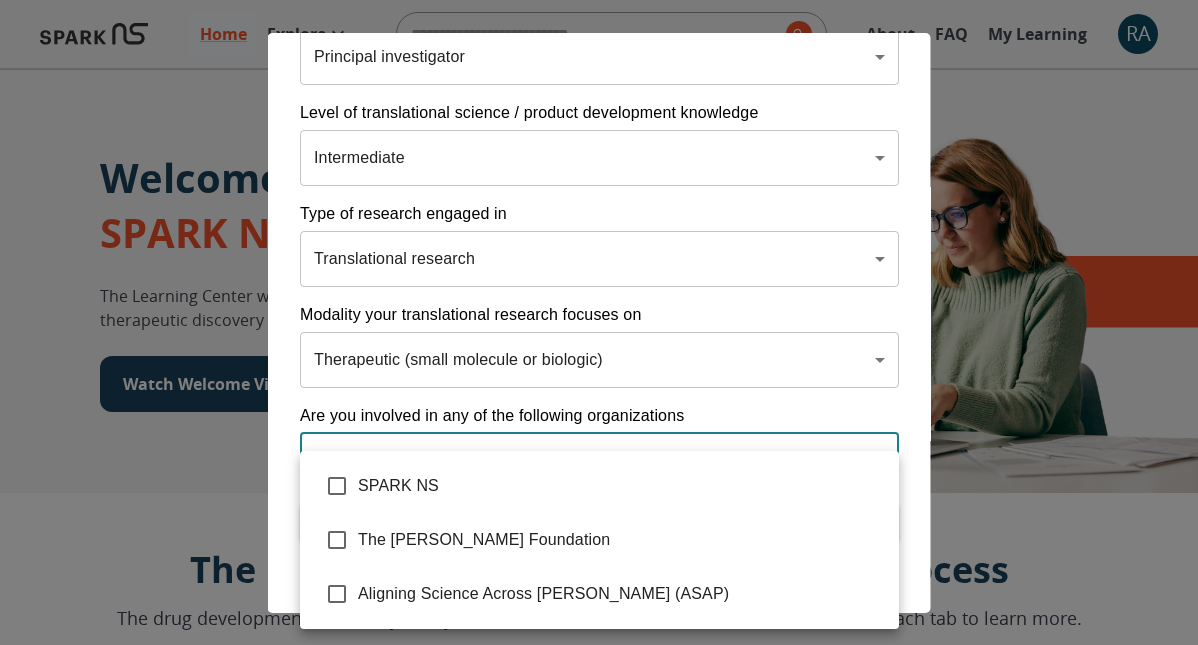 click on "Home Explore ​ About FAQ My Learning RA Welcome to the SPARK NS  Learning Center The Learning Center will support your journey in translational research, therapeutic discovery and development, and commercialization. Watch Welcome Video The Drug Discovery and Development Process The drug development process typically has three phases. Discover, Develop, Deliver. Click each tab to learn more. Discover Develop Deliver Discover The Discover section covers foundational knowledge in drug discovery and
development, from identifying unmet medical need and understanding the disease to defining essential
product characteristics, therapeutic discovery, and optimization. You will also find information
supporting strategic planning, the basics of the market, and technology transfer as well as regulatory
and intellectual property considerations. Watch Video Your Learning, Your Way Courses Go to Courses Courses Go to Courses Modules Go to Modules Videos Go to Videos Contact Privacy Terms" at bounding box center (599, 1390) 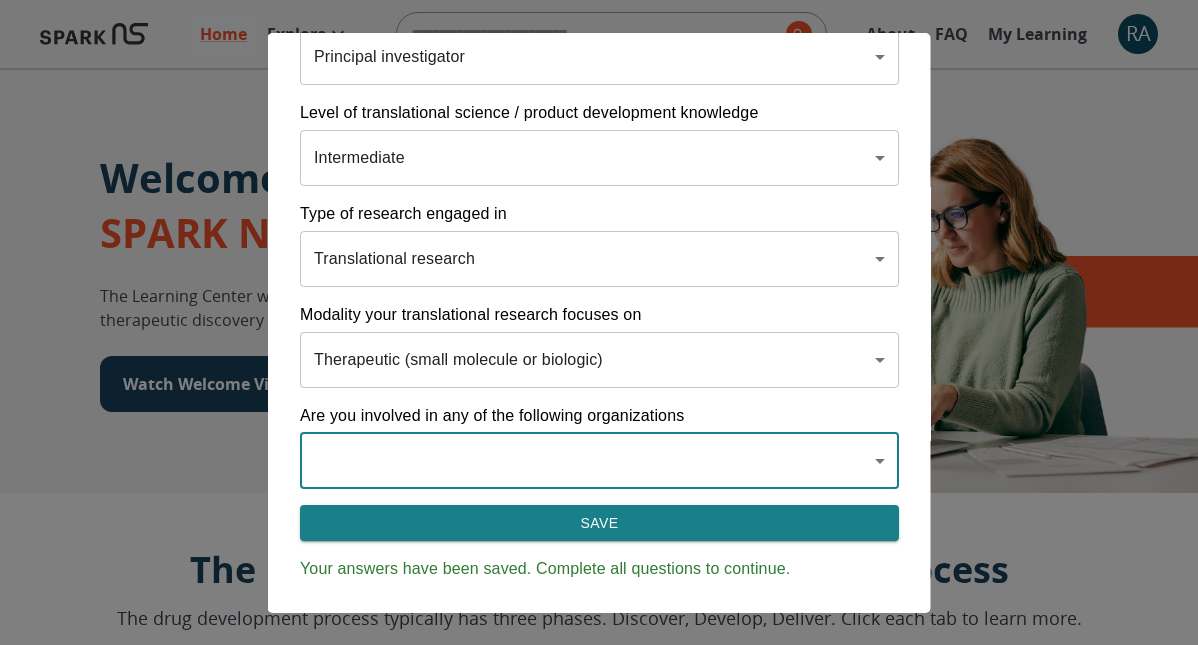 click on "Save" at bounding box center [599, 523] 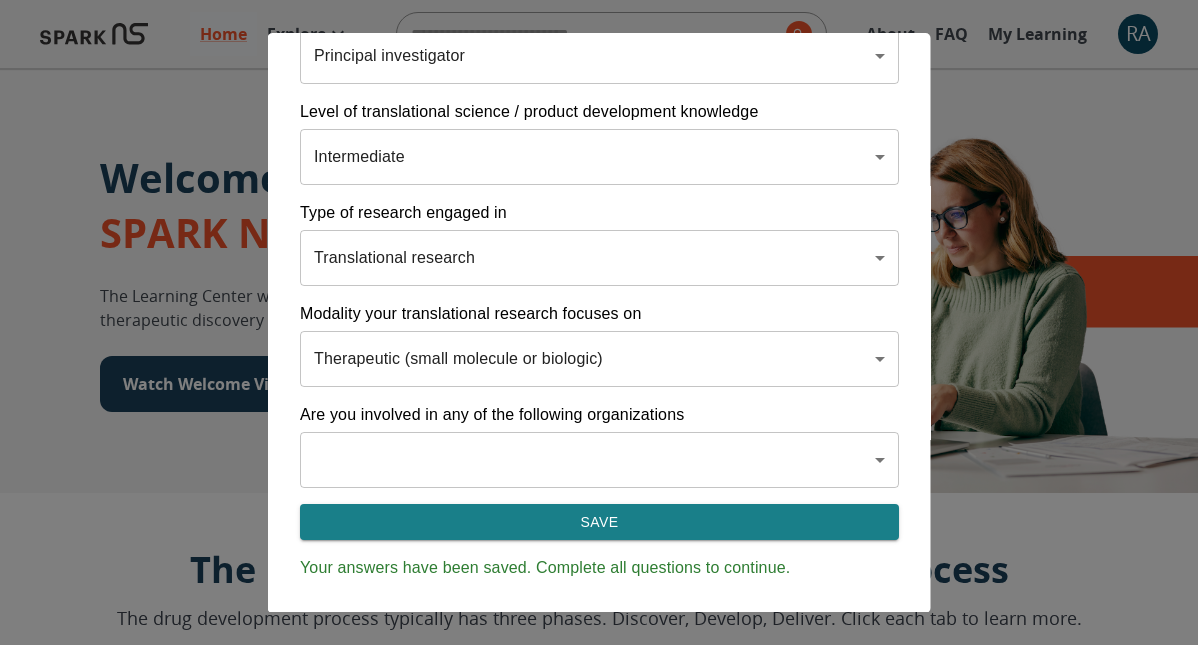 scroll, scrollTop: 355, scrollLeft: 0, axis: vertical 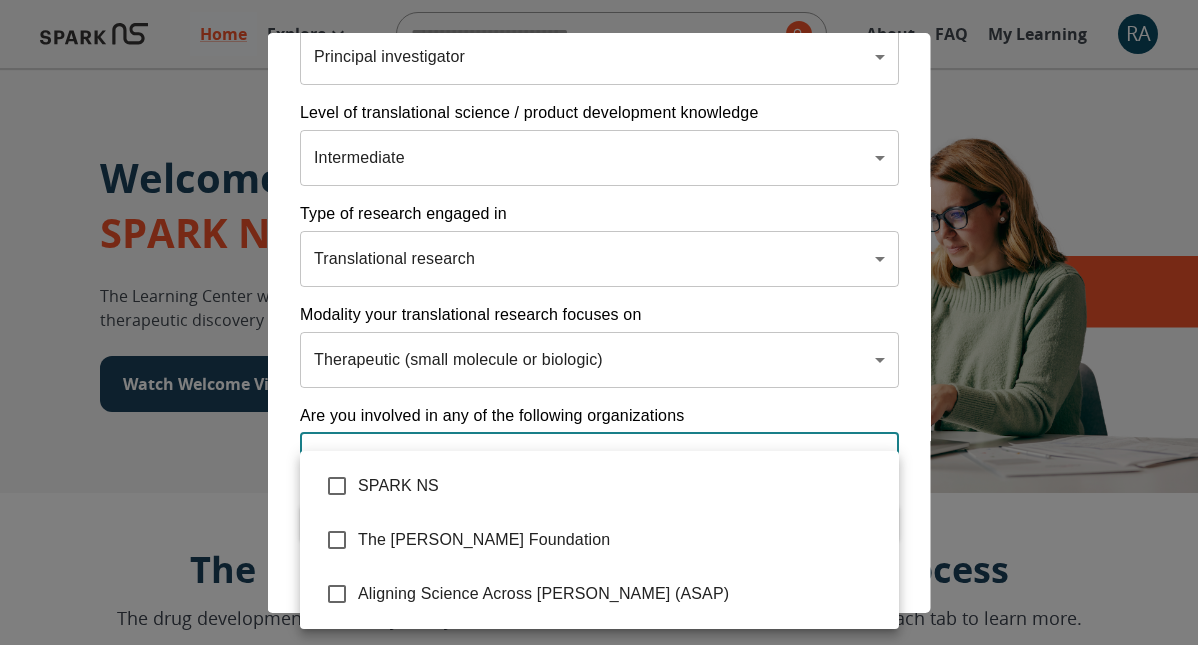click on "Home Explore ​ About FAQ My Learning RA Welcome to the SPARK NS  Learning Center The Learning Center will support your journey in translational research, therapeutic discovery and development, and commercialization. Watch Welcome Video The Drug Discovery and Development Process The drug development process typically has three phases. Discover, Develop, Deliver. Click each tab to learn more. Discover Develop Deliver Discover The Discover section covers foundational knowledge in drug discovery and
development, from identifying unmet medical need and understanding the disease to defining essential
product characteristics, therapeutic discovery, and optimization. You will also find information
supporting strategic planning, the basics of the market, and technology transfer as well as regulatory
and intellectual property considerations. Watch Video Your Learning, Your Way Courses Go to Courses Courses Go to Courses Modules Go to Modules Videos Go to Videos Contact Privacy Terms" at bounding box center (599, 1390) 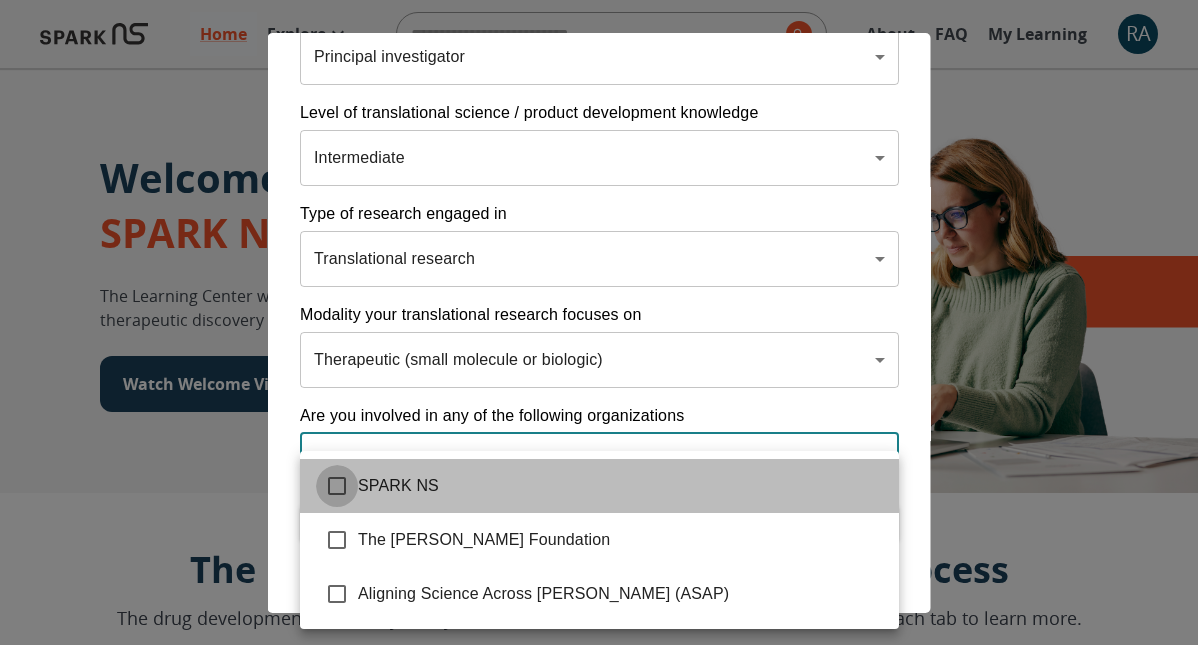 type on "**********" 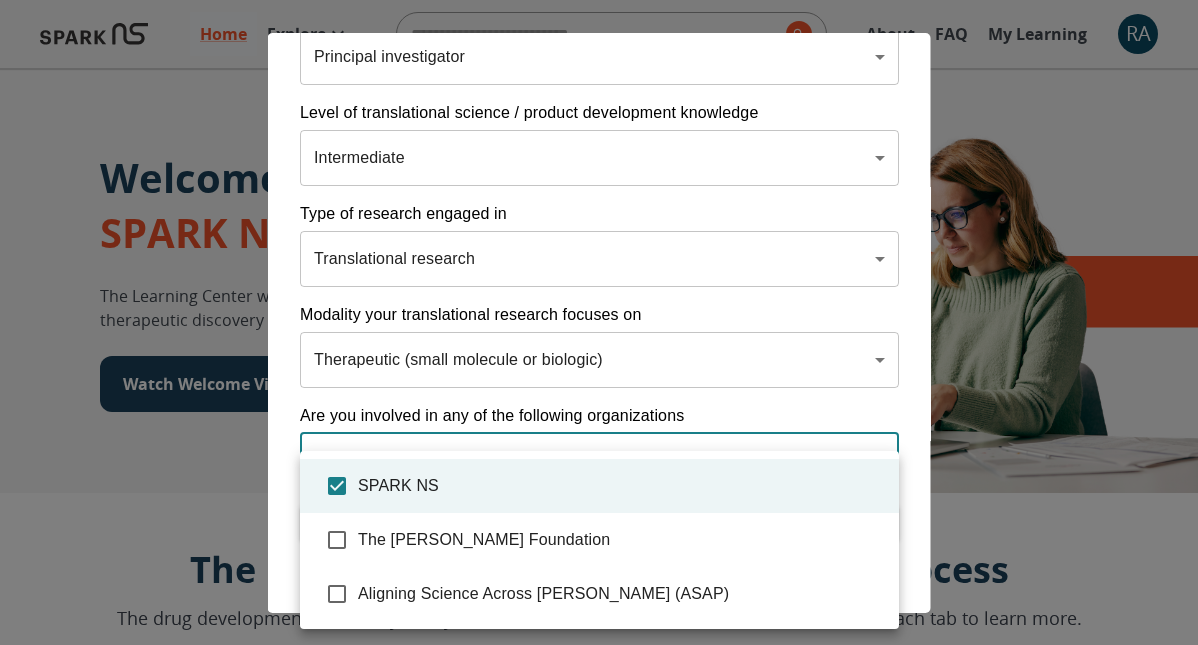 click at bounding box center (599, 322) 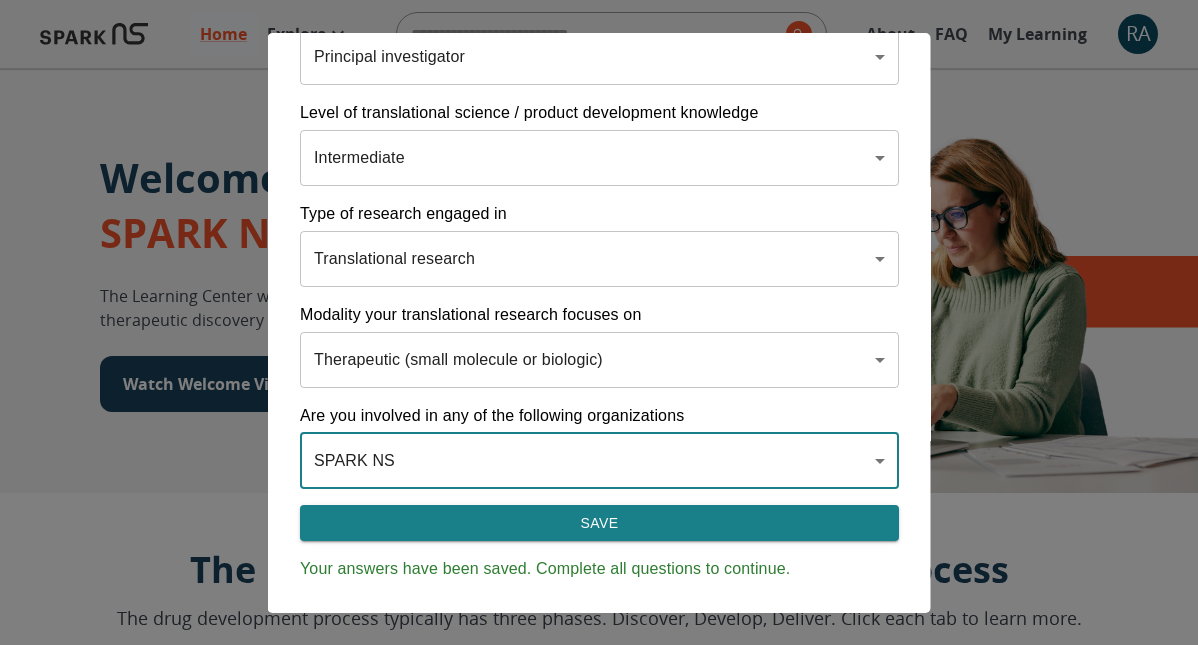 click on "Save" at bounding box center (599, 523) 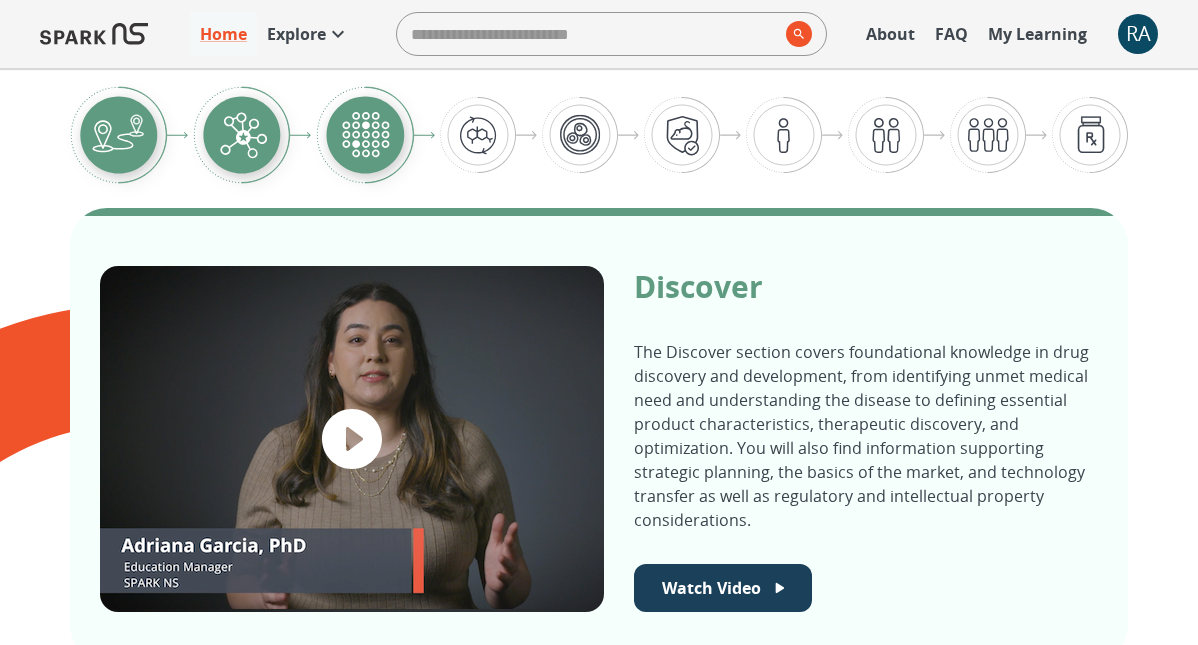 scroll, scrollTop: 680, scrollLeft: 0, axis: vertical 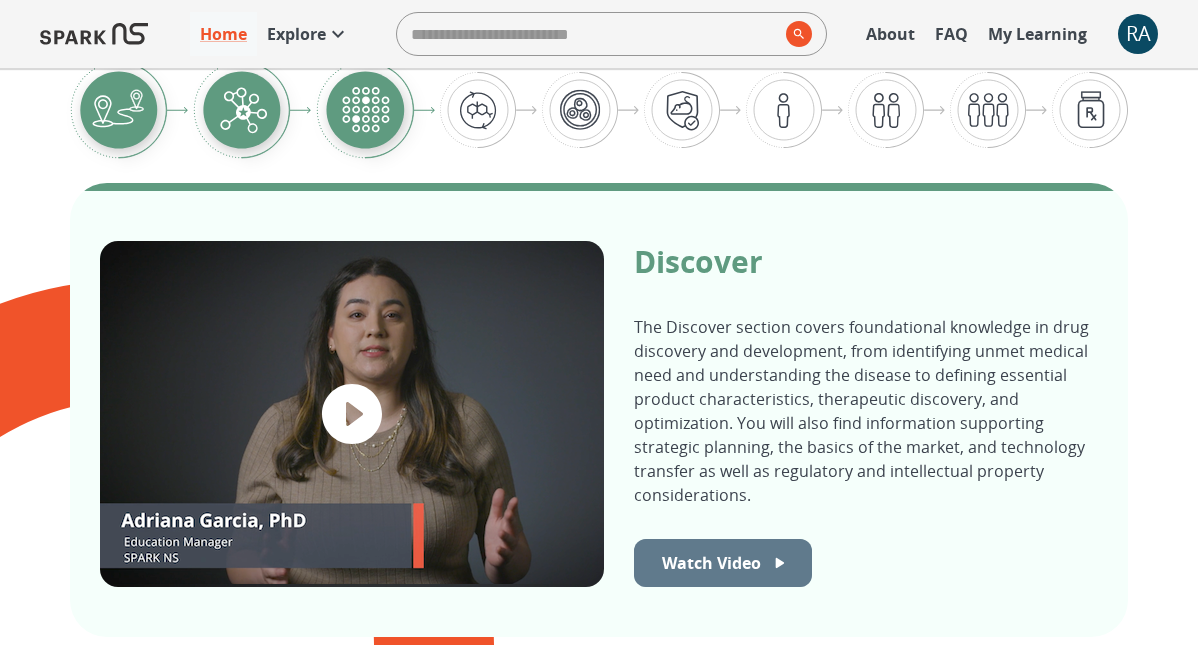 click on "Watch Video" at bounding box center [711, 563] 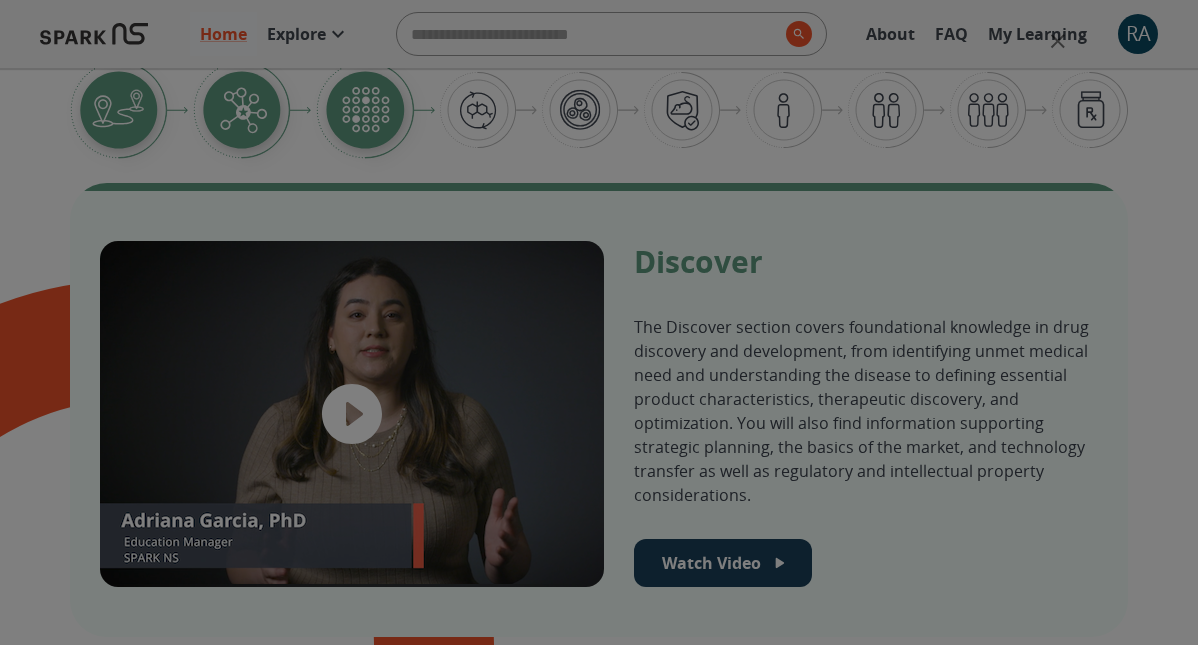 click at bounding box center (599, 322) 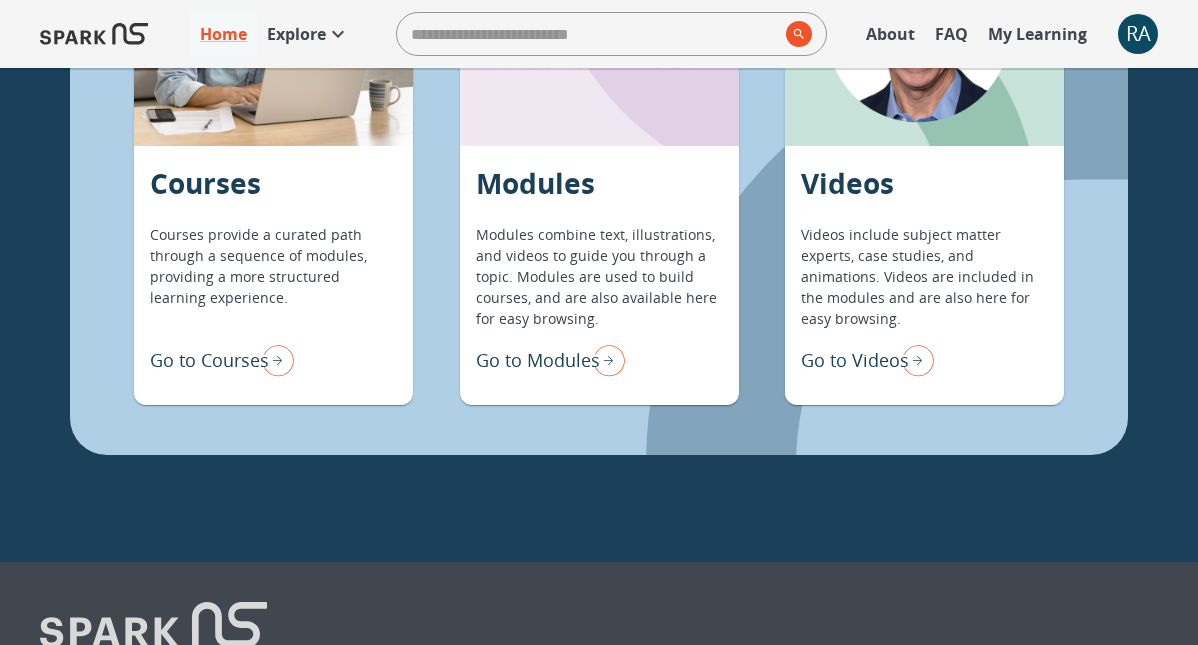 scroll, scrollTop: 1729, scrollLeft: 0, axis: vertical 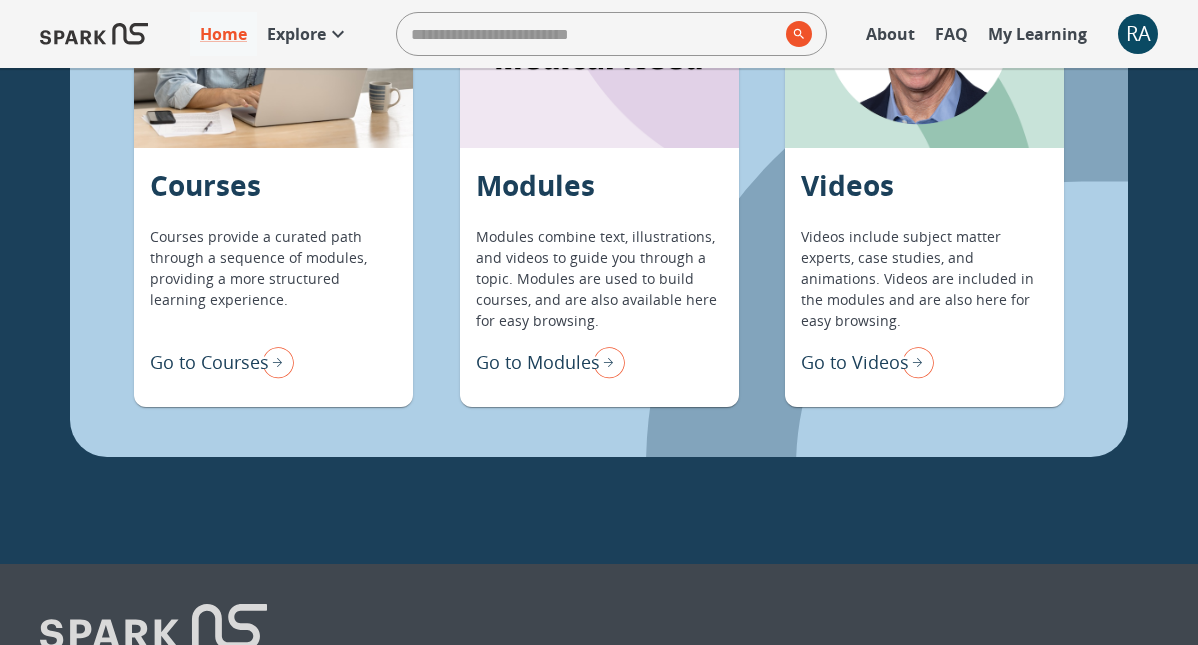 click at bounding box center [274, 362] 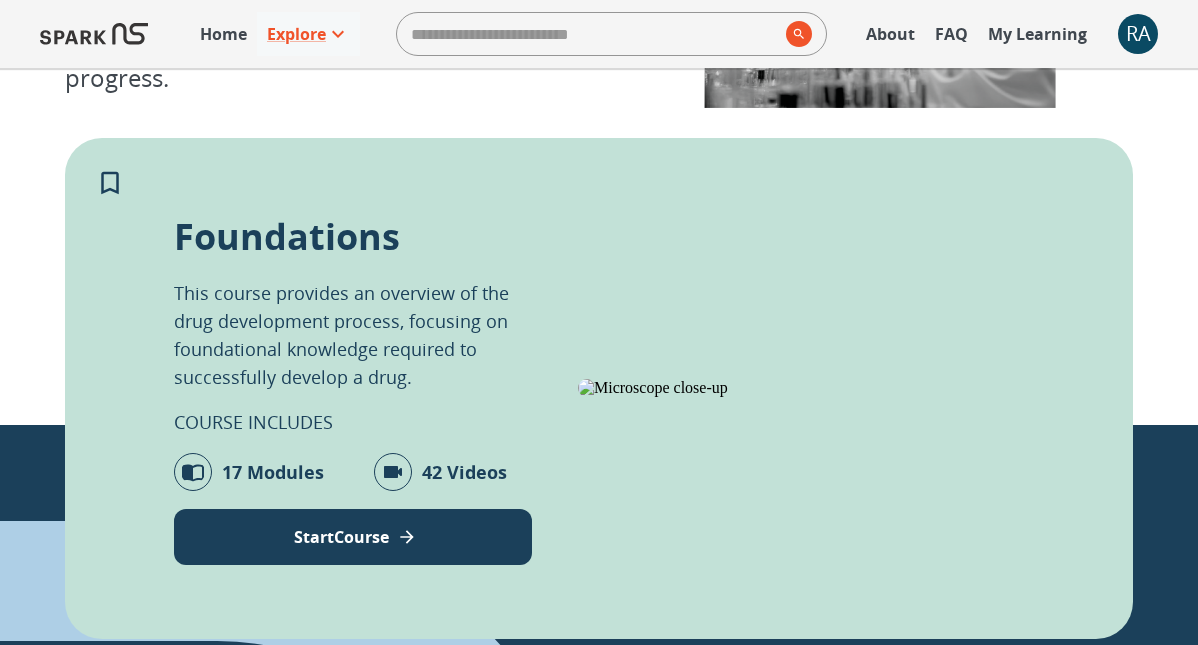 scroll, scrollTop: 308, scrollLeft: 0, axis: vertical 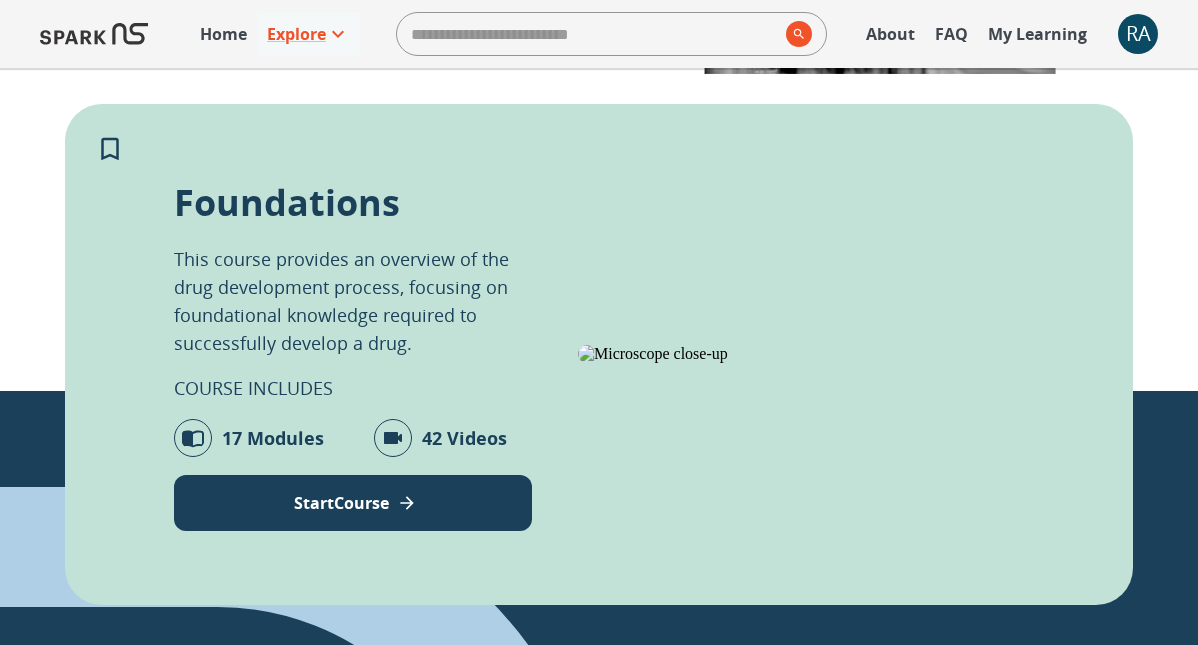 click on "Start  Course" at bounding box center (341, 503) 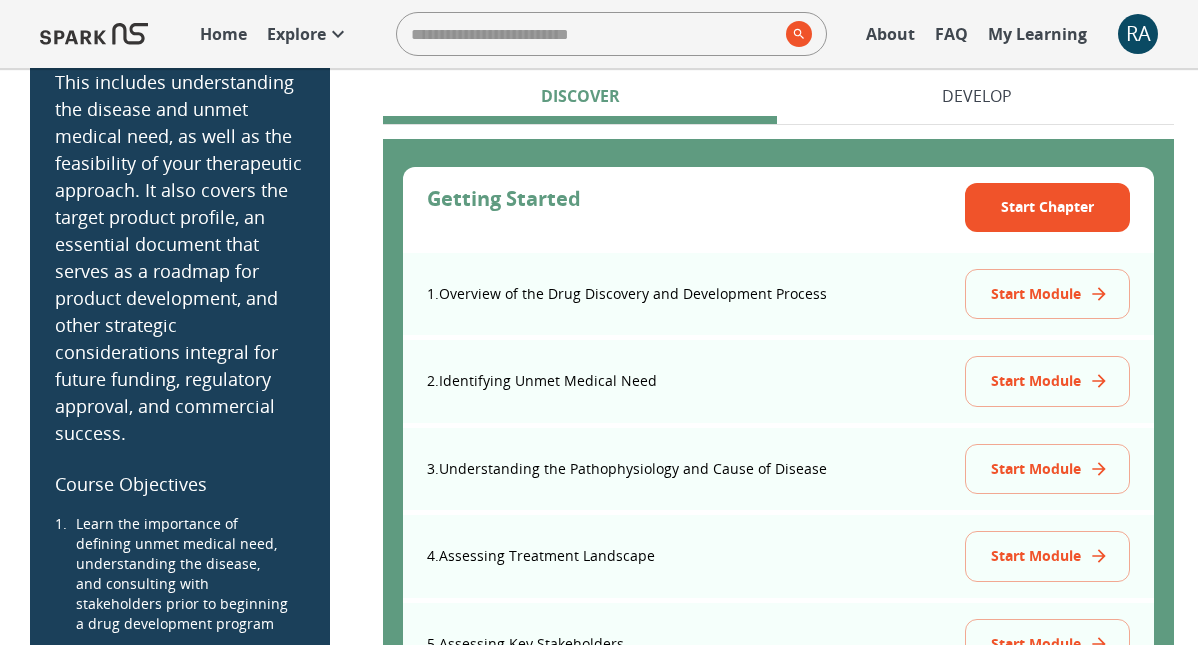 scroll, scrollTop: 321, scrollLeft: 0, axis: vertical 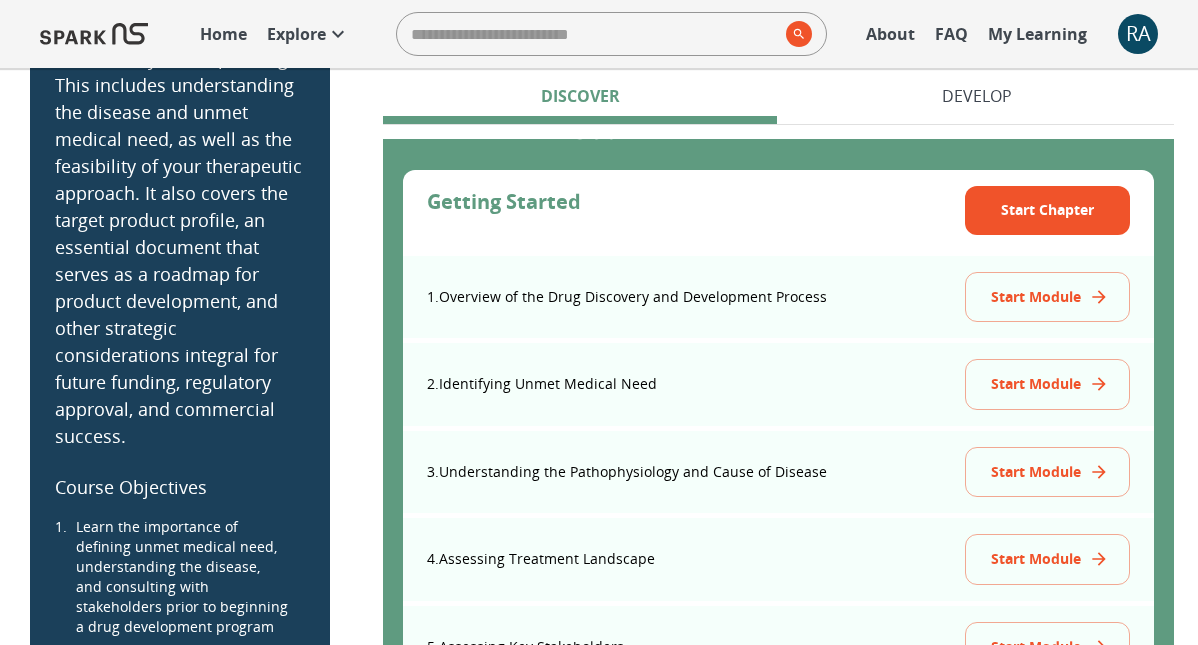 click on "Start Module" at bounding box center (1047, 297) 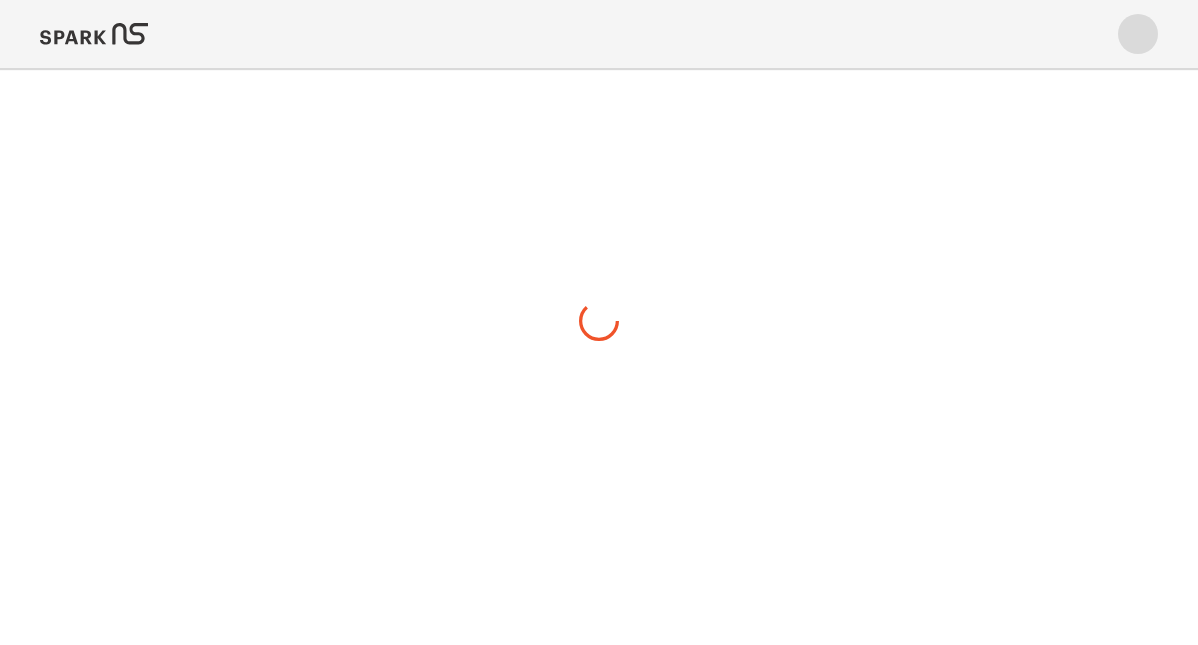 scroll, scrollTop: 0, scrollLeft: 0, axis: both 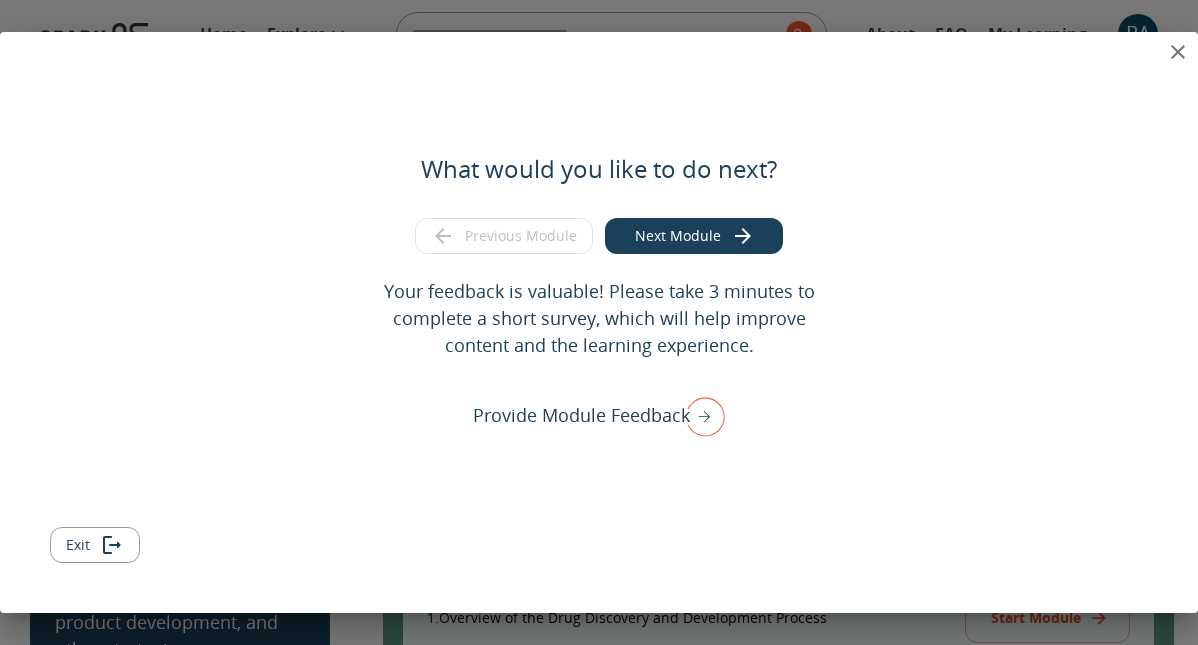 click 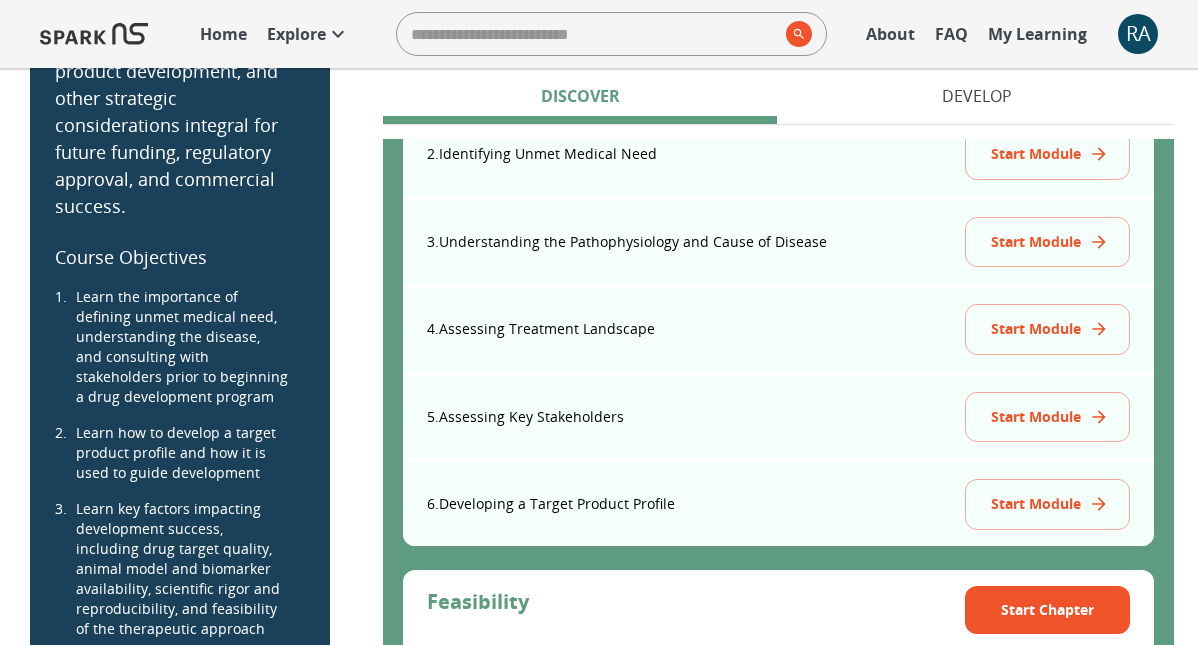 scroll, scrollTop: 567, scrollLeft: 0, axis: vertical 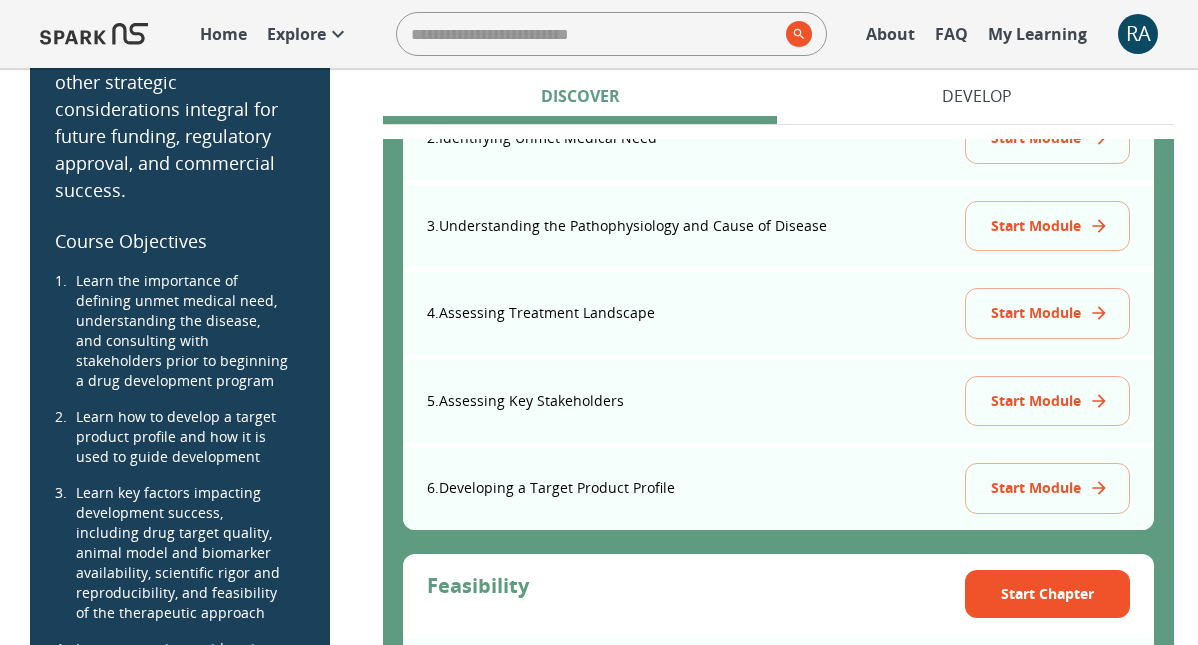click on "Start Module" at bounding box center (1047, 401) 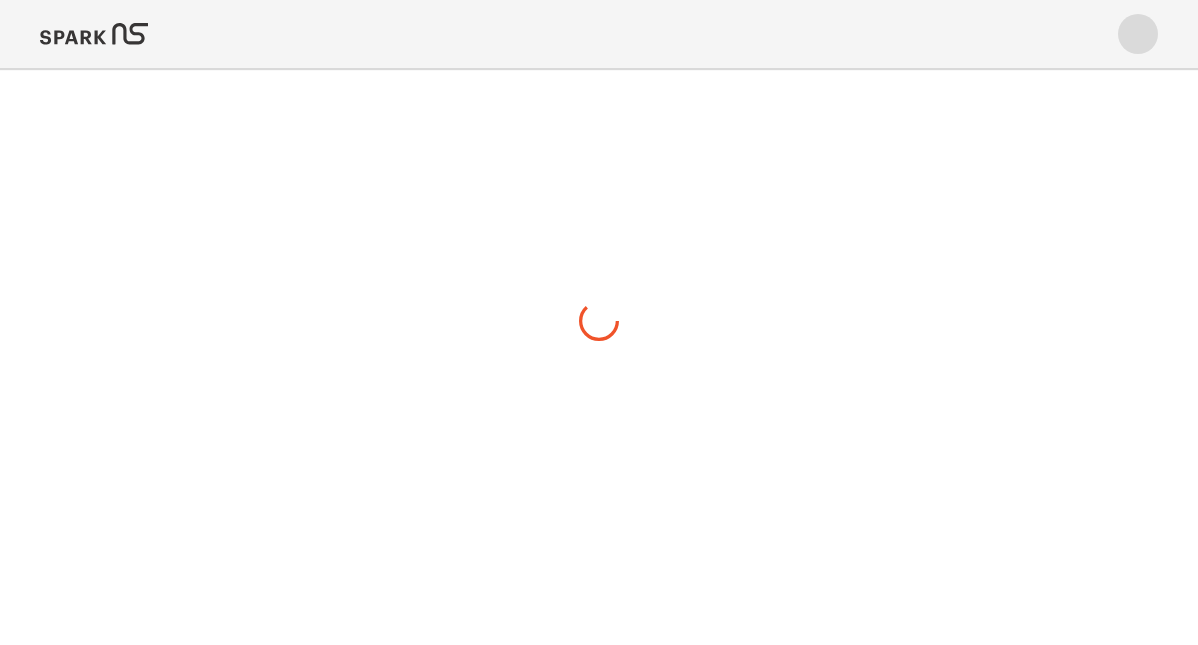 scroll, scrollTop: 0, scrollLeft: 0, axis: both 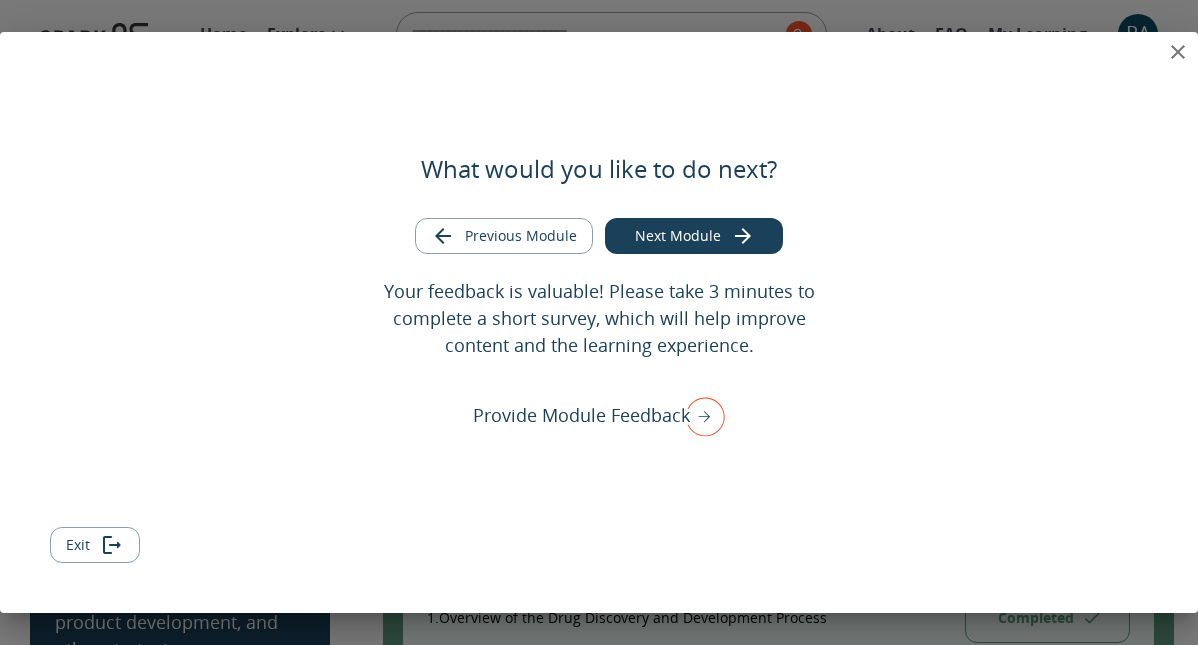 click 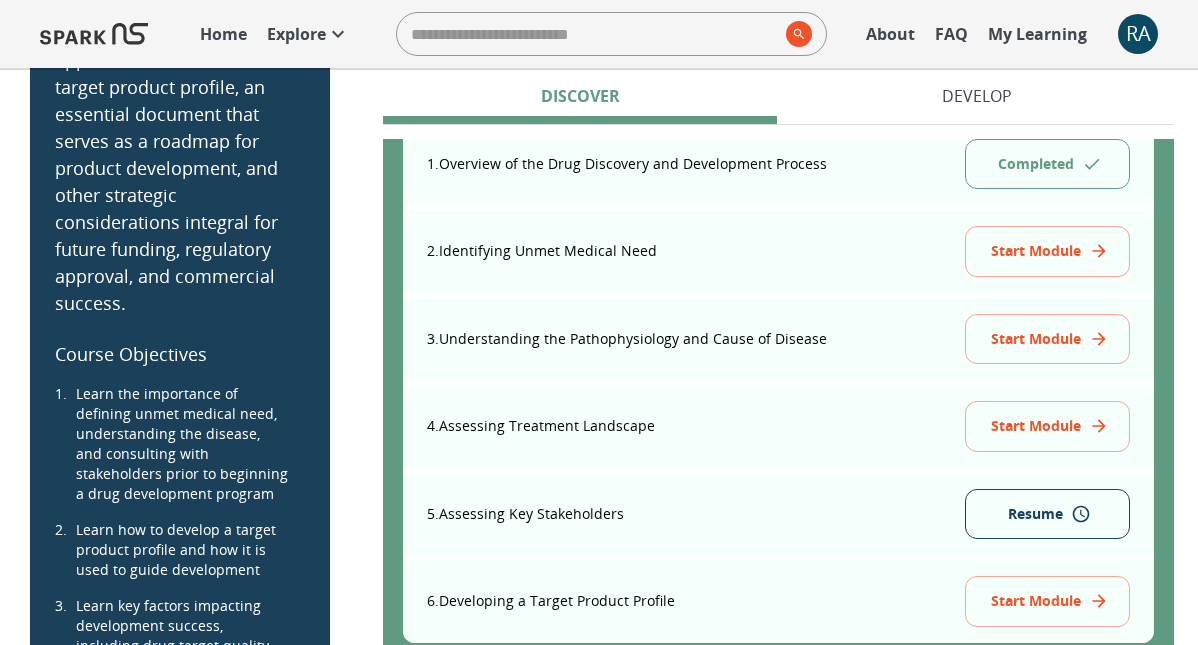 scroll, scrollTop: 457, scrollLeft: 0, axis: vertical 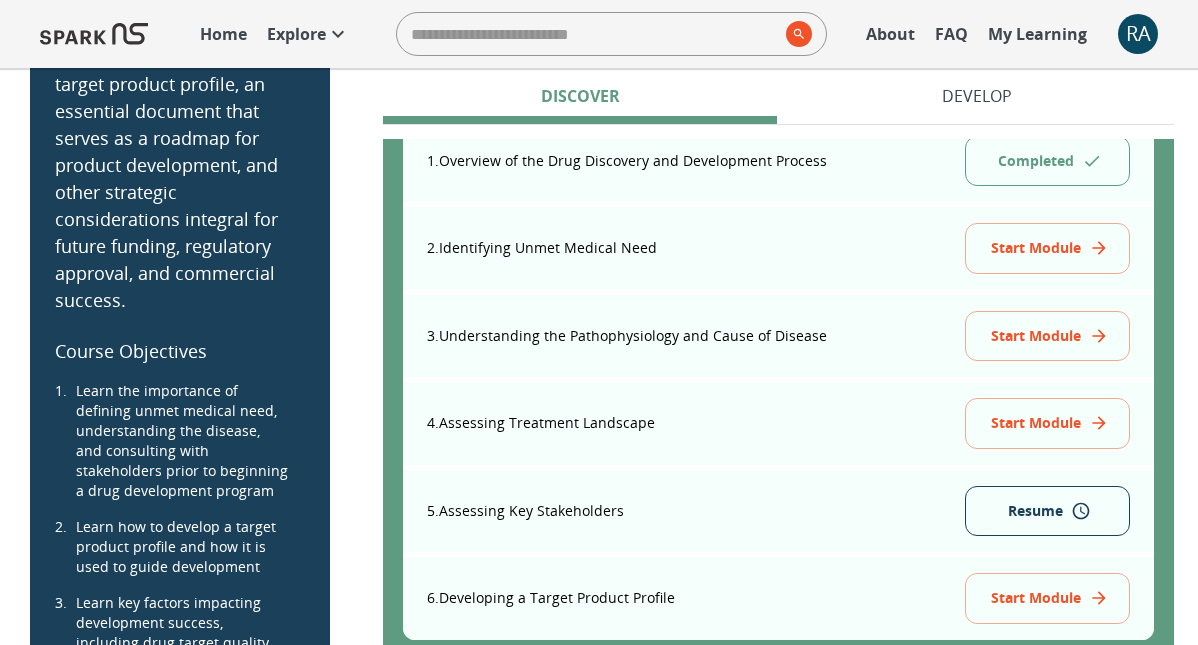 click on "Resume" at bounding box center [1047, 511] 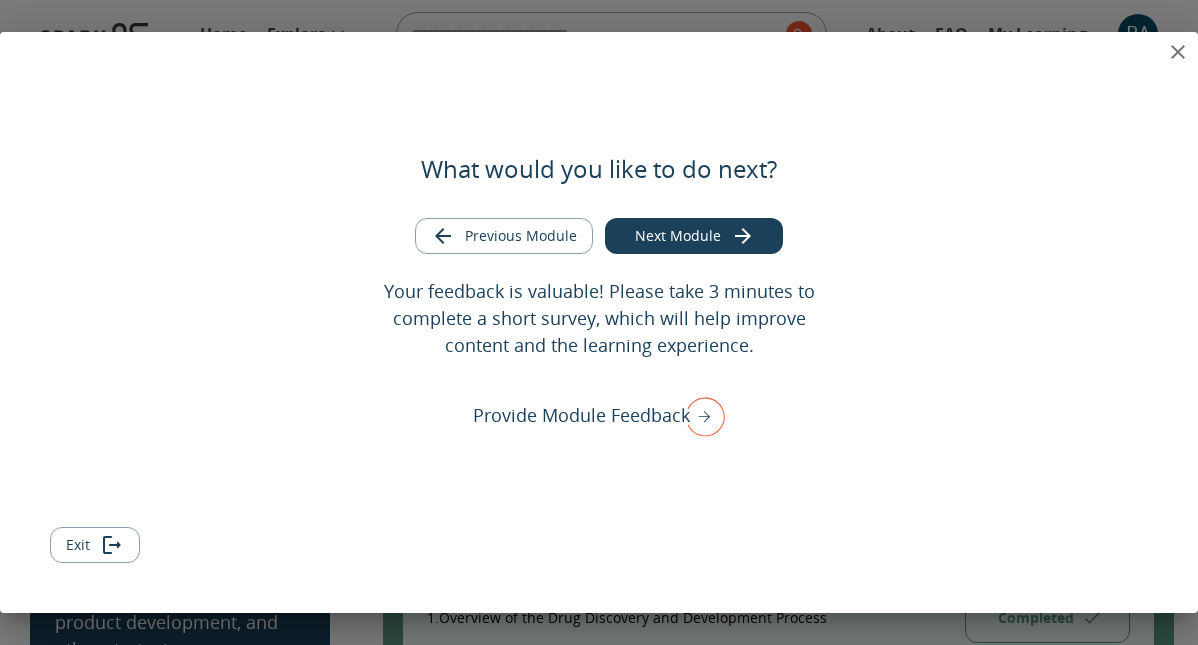click 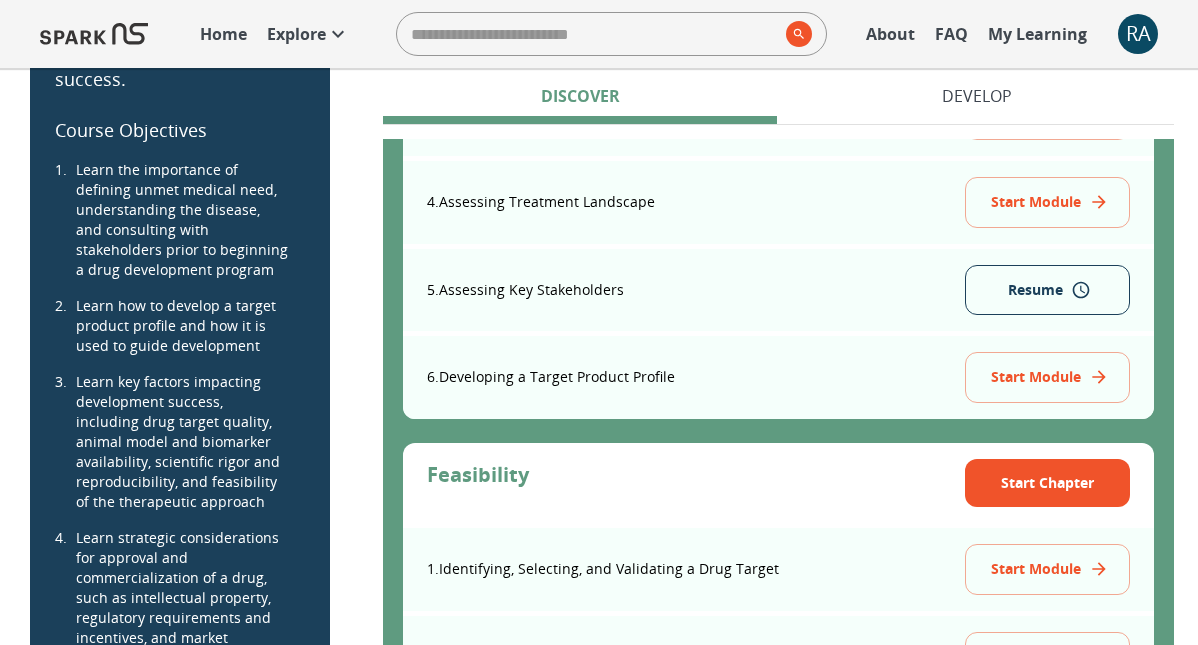 scroll, scrollTop: 672, scrollLeft: 0, axis: vertical 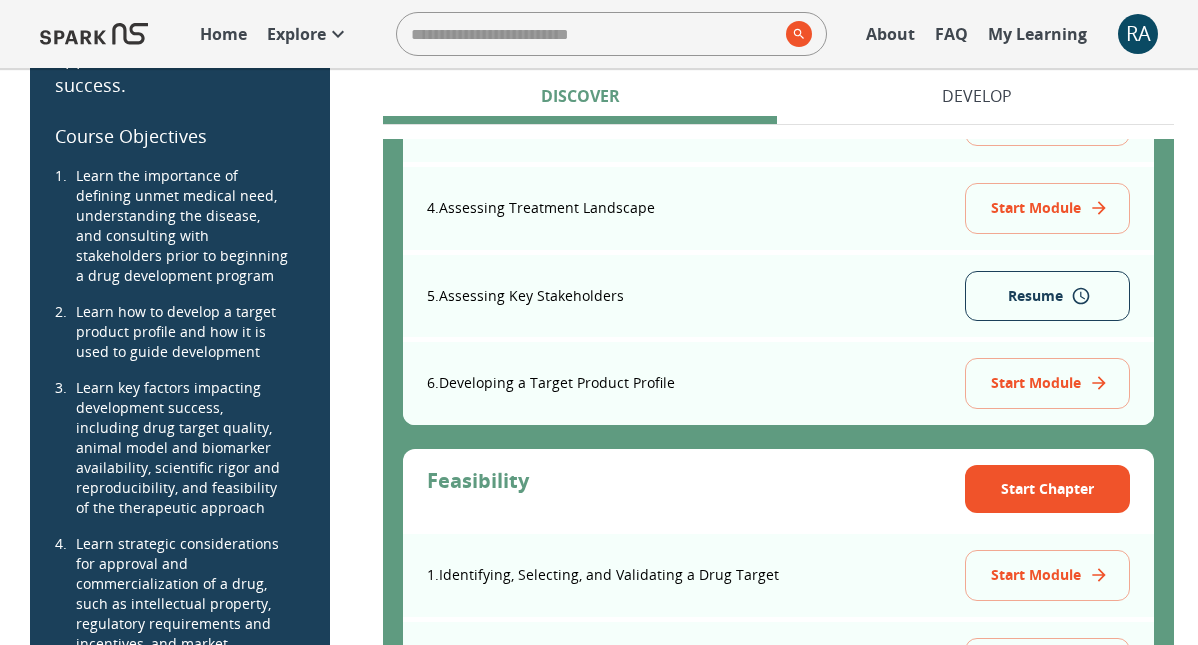 click on "Resume" at bounding box center (1047, 296) 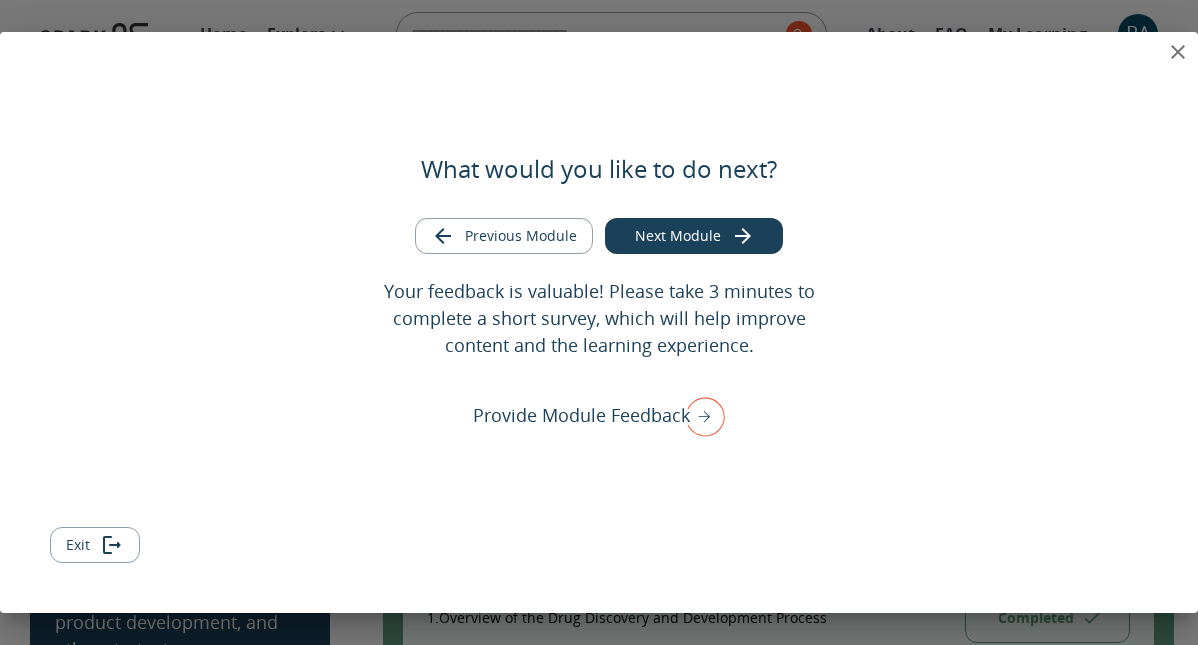 click 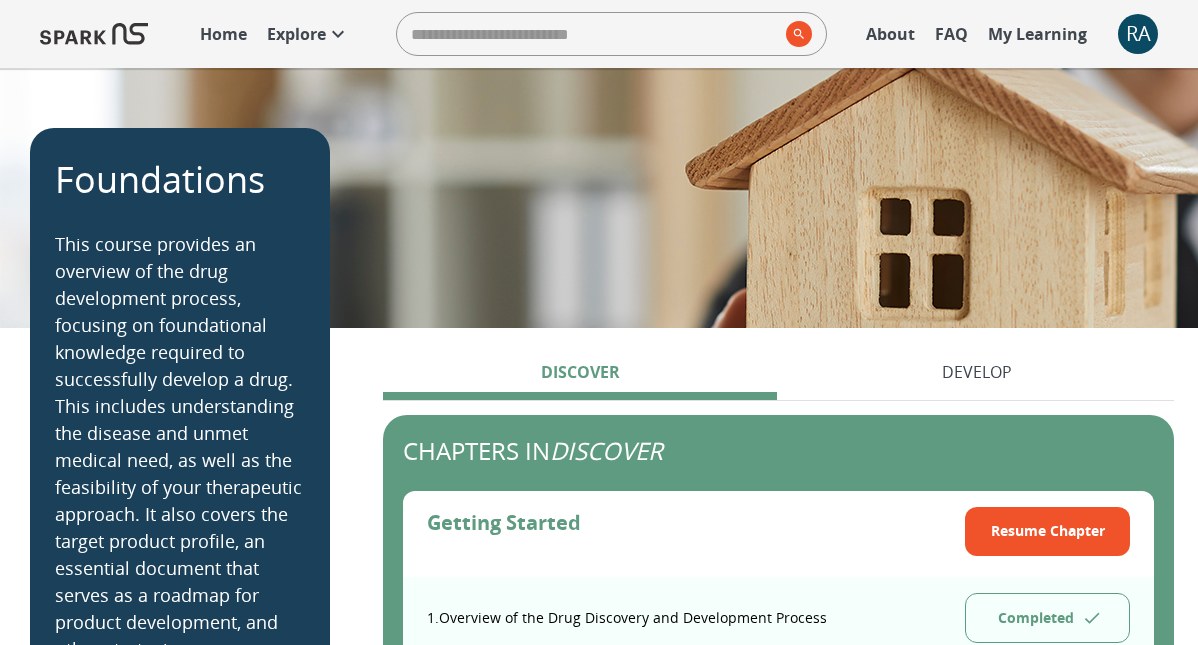 click on "Home Explore ​ About FAQ My Learning RA" at bounding box center [599, 34] 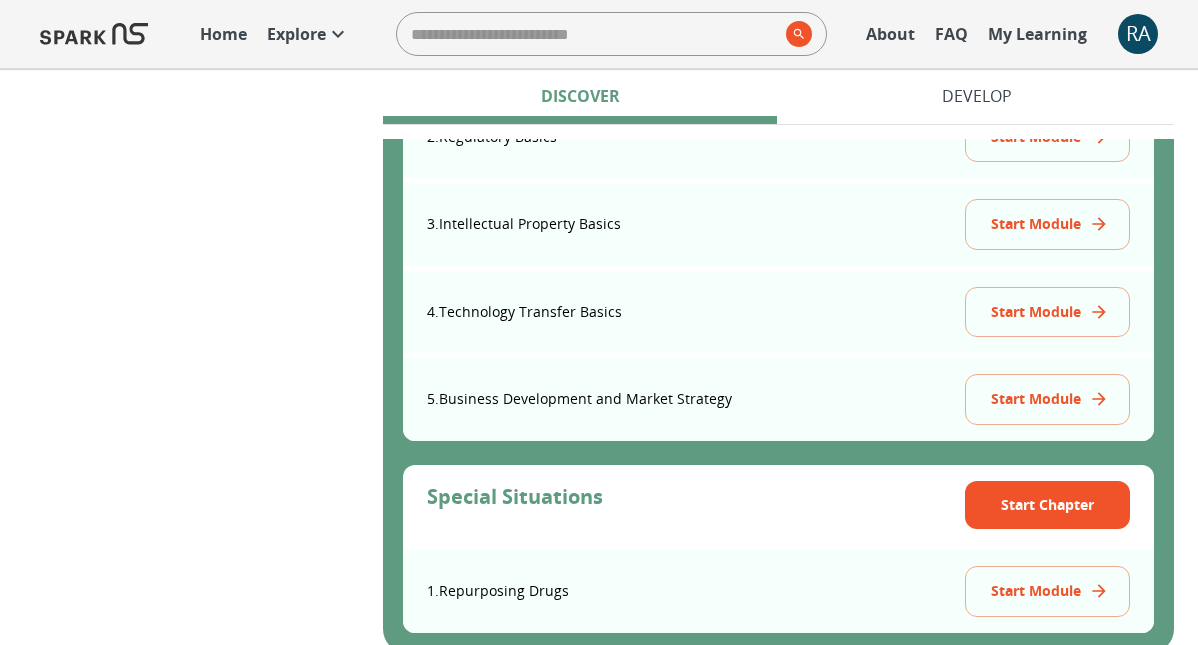 scroll, scrollTop: 1553, scrollLeft: 0, axis: vertical 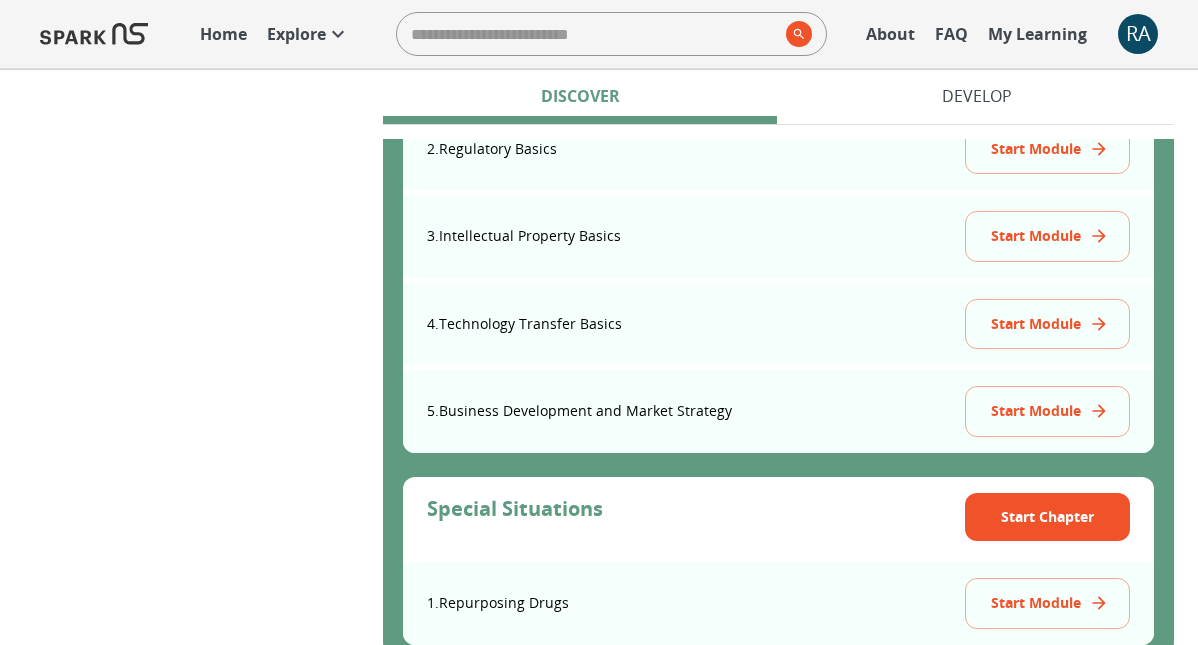 click on "Start Module" at bounding box center (1047, 324) 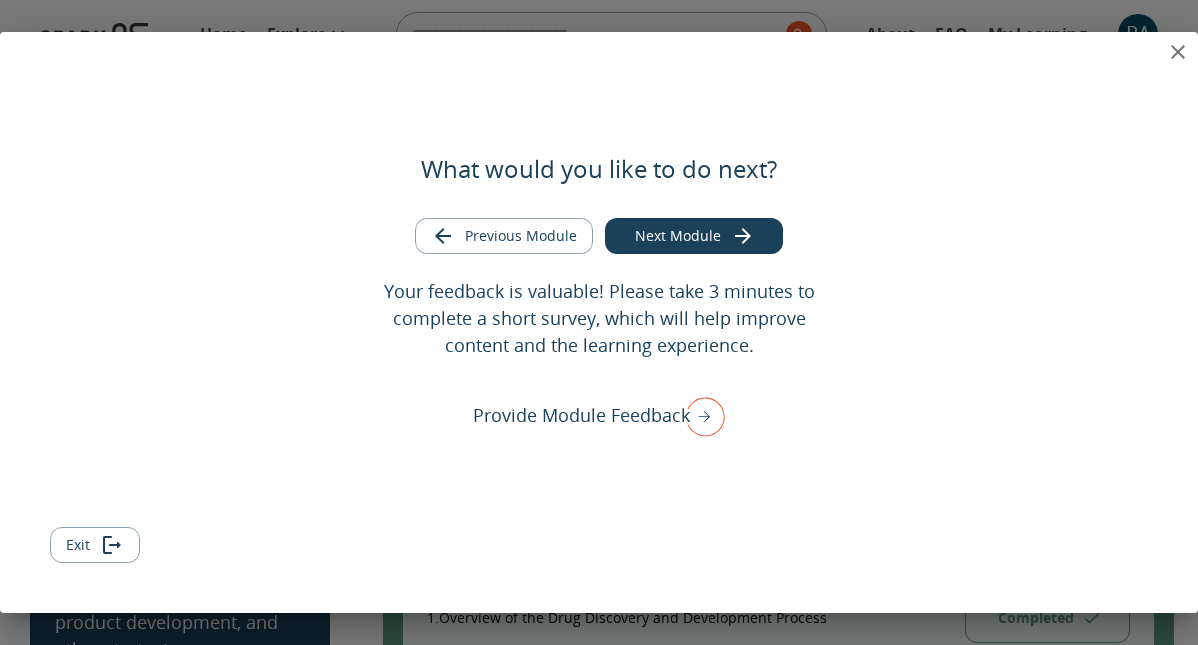 click 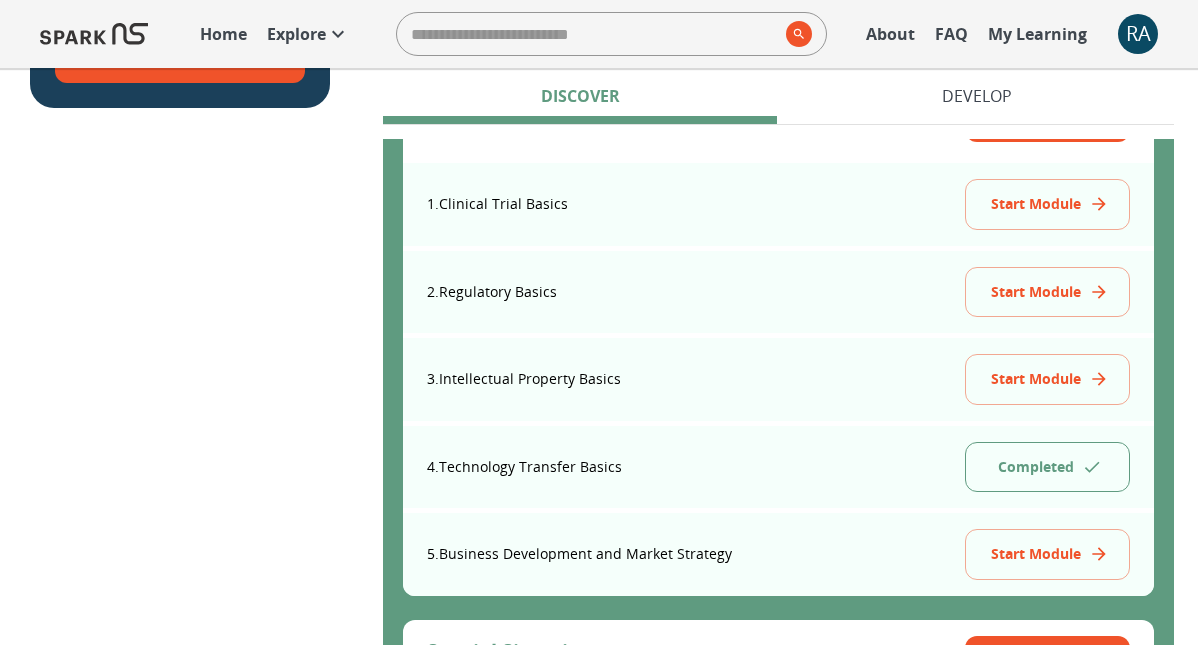 scroll, scrollTop: 1393, scrollLeft: 0, axis: vertical 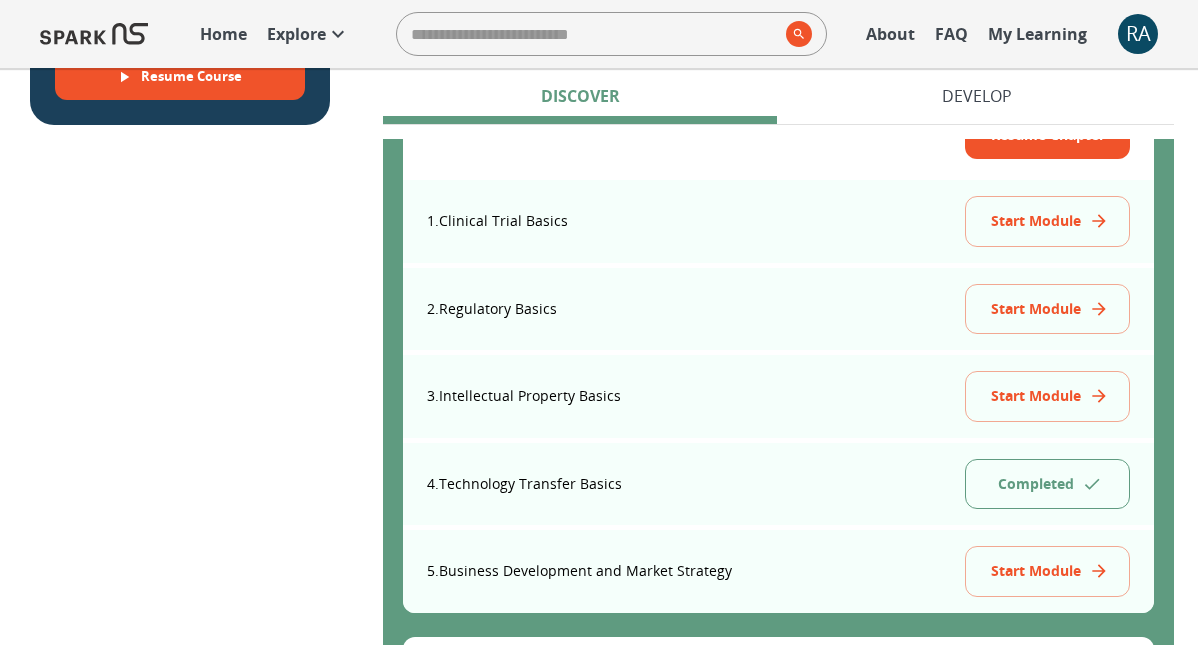 click on "Start Module" at bounding box center (1047, 309) 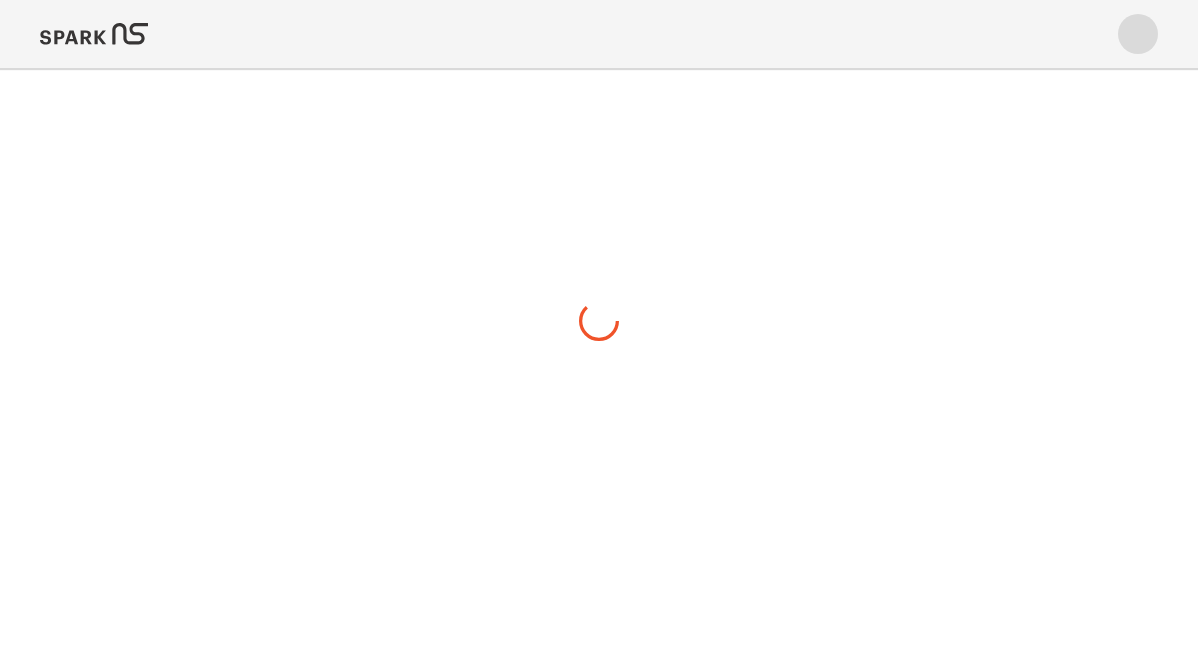 scroll, scrollTop: 0, scrollLeft: 0, axis: both 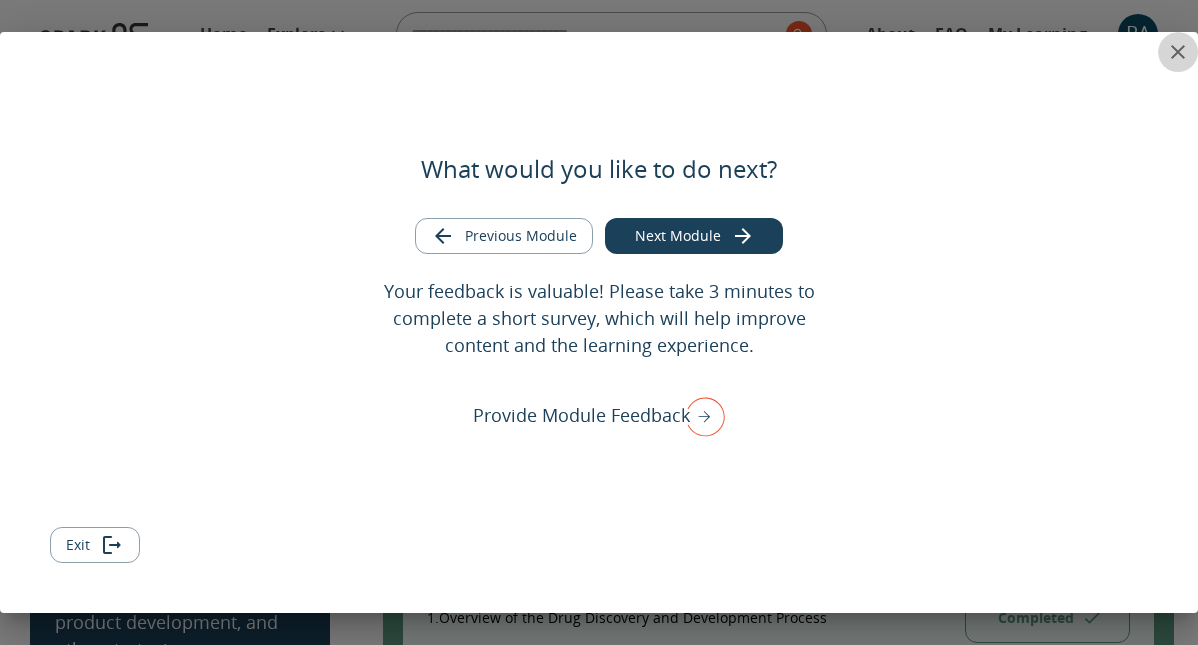click 